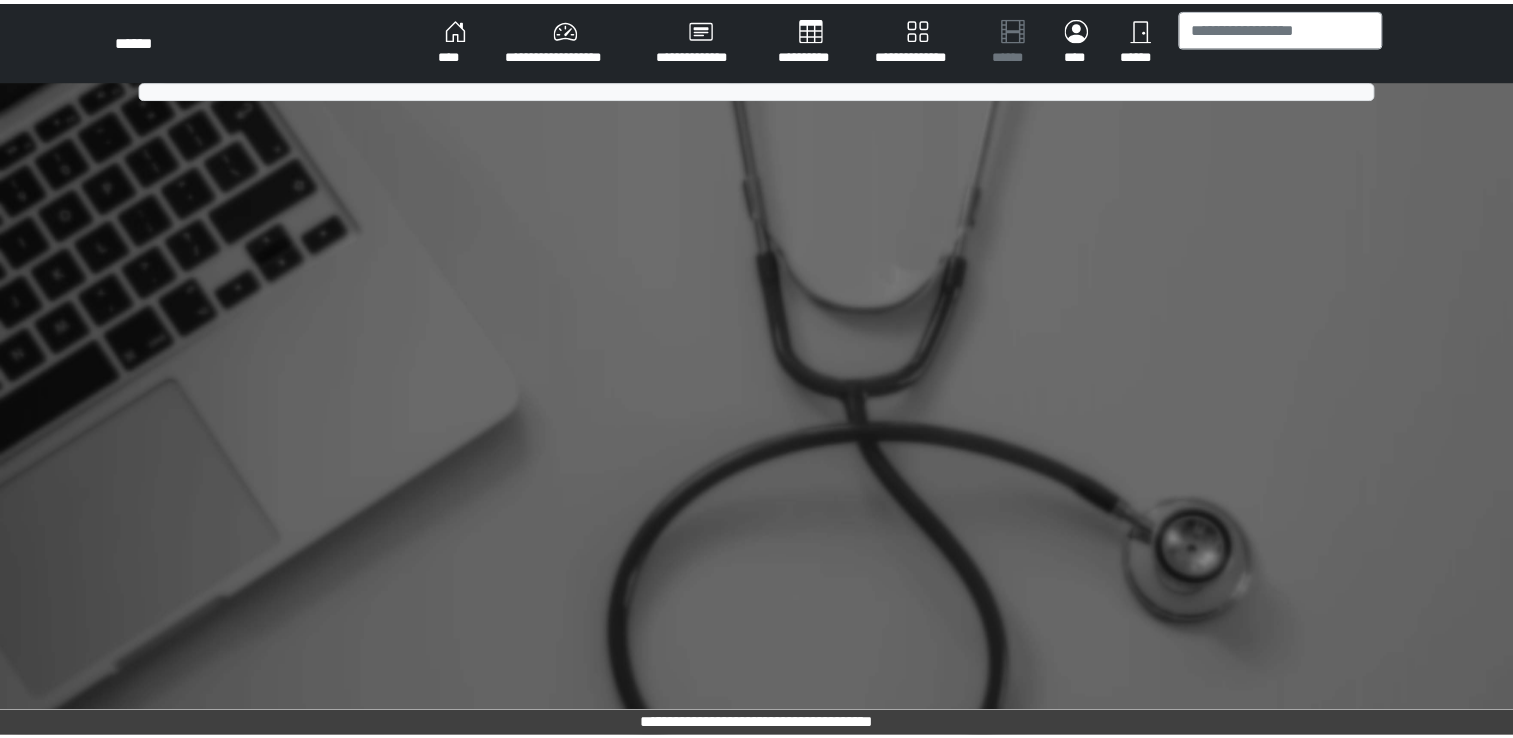 scroll, scrollTop: 0, scrollLeft: 0, axis: both 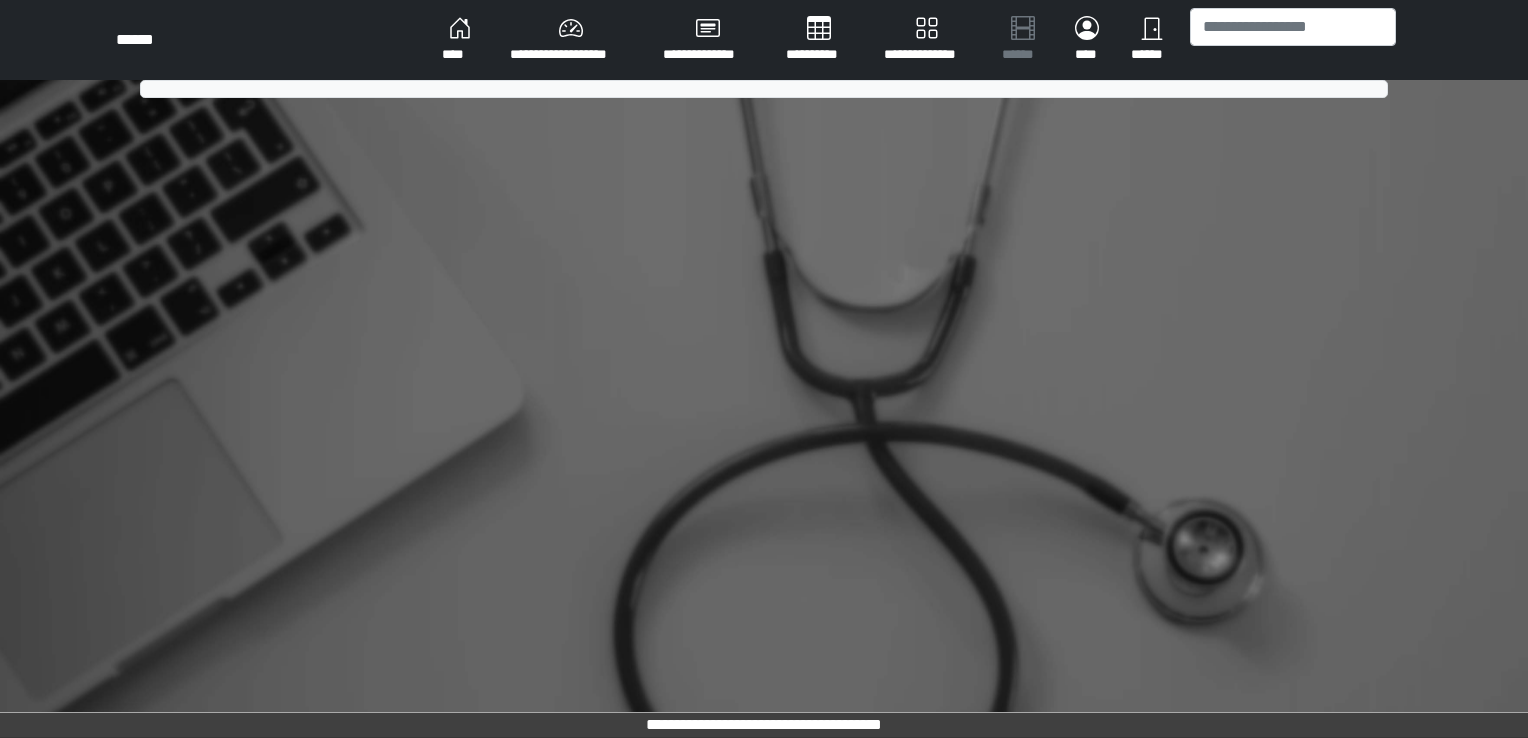 click on "******" at bounding box center (1022, 40) 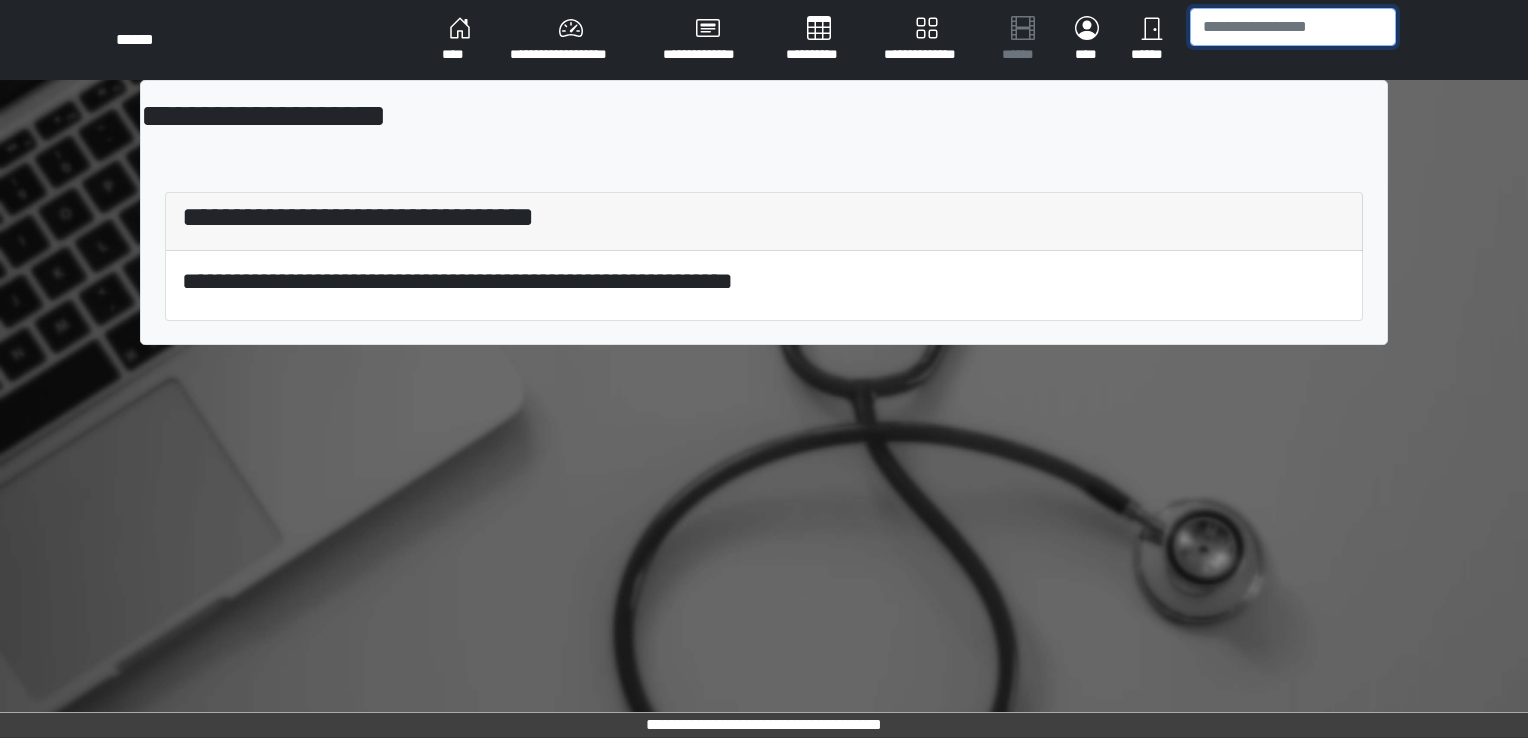 click at bounding box center [1293, 27] 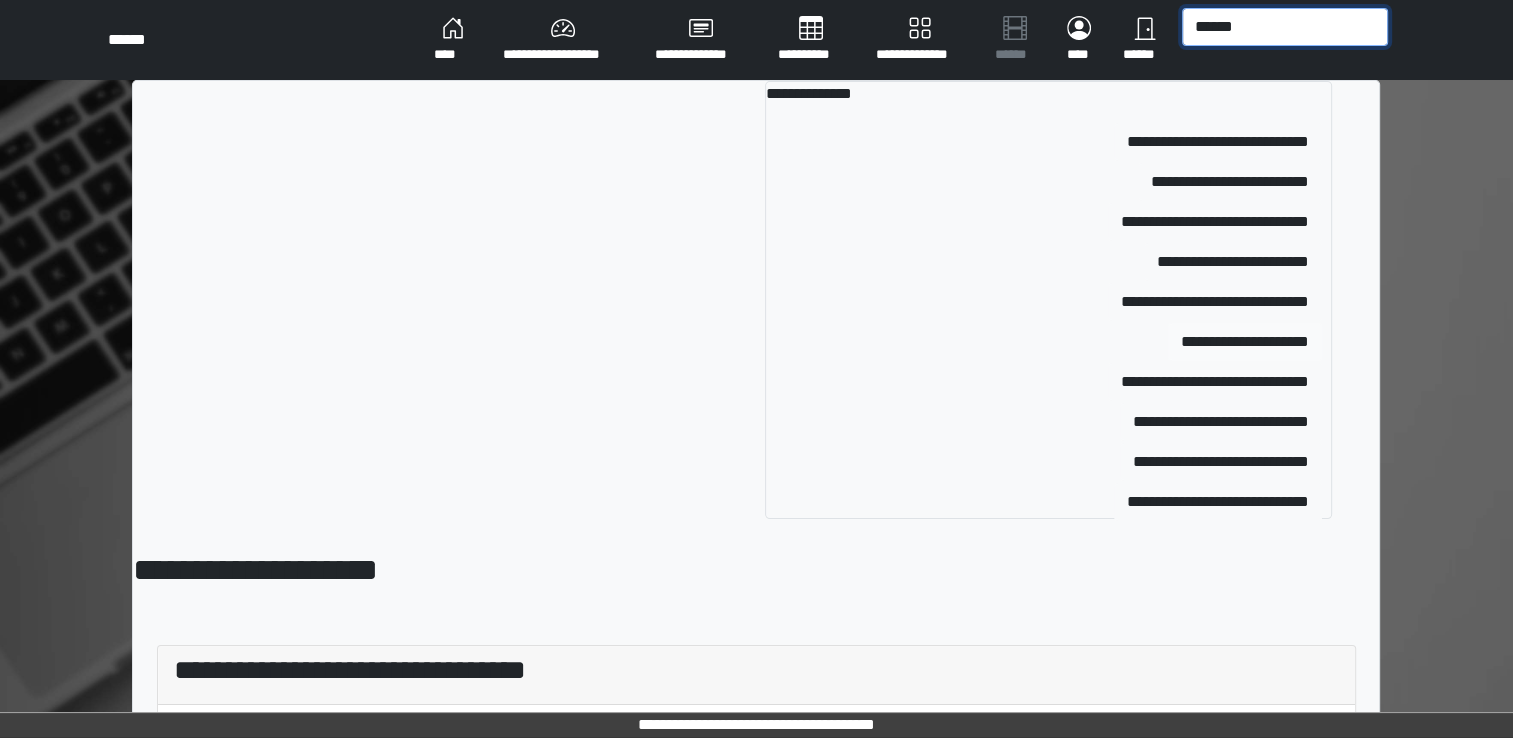 type on "******" 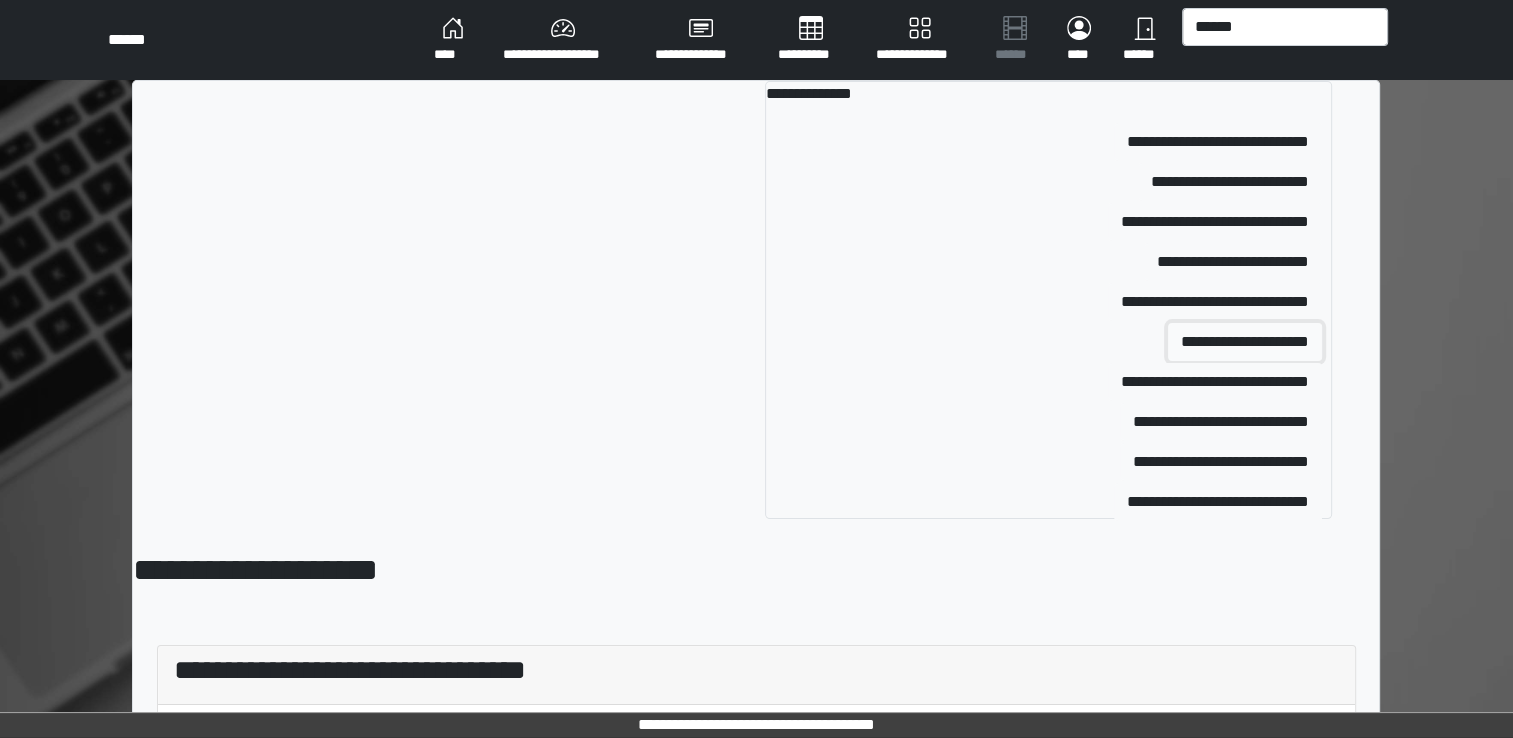 click on "**********" at bounding box center [1245, 342] 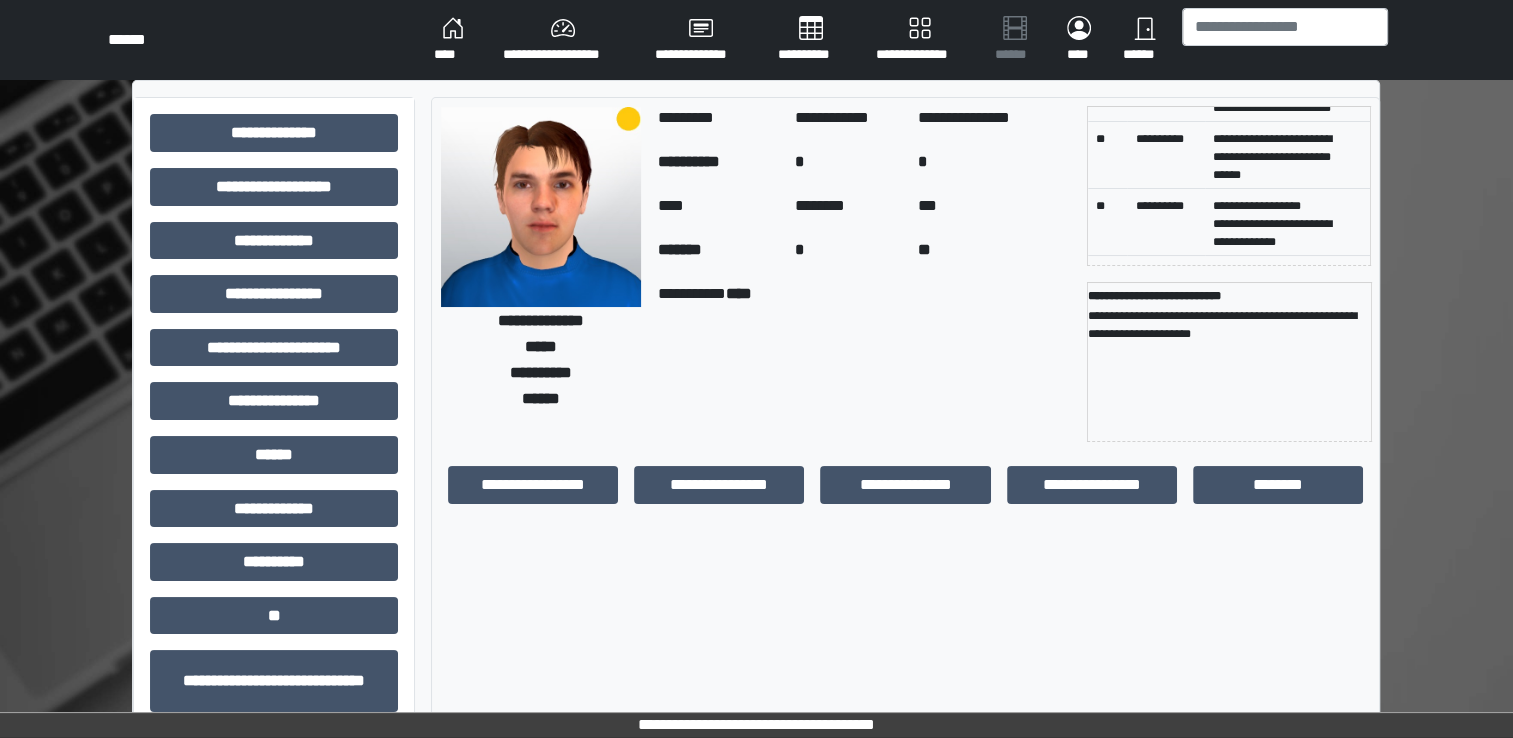scroll, scrollTop: 92, scrollLeft: 0, axis: vertical 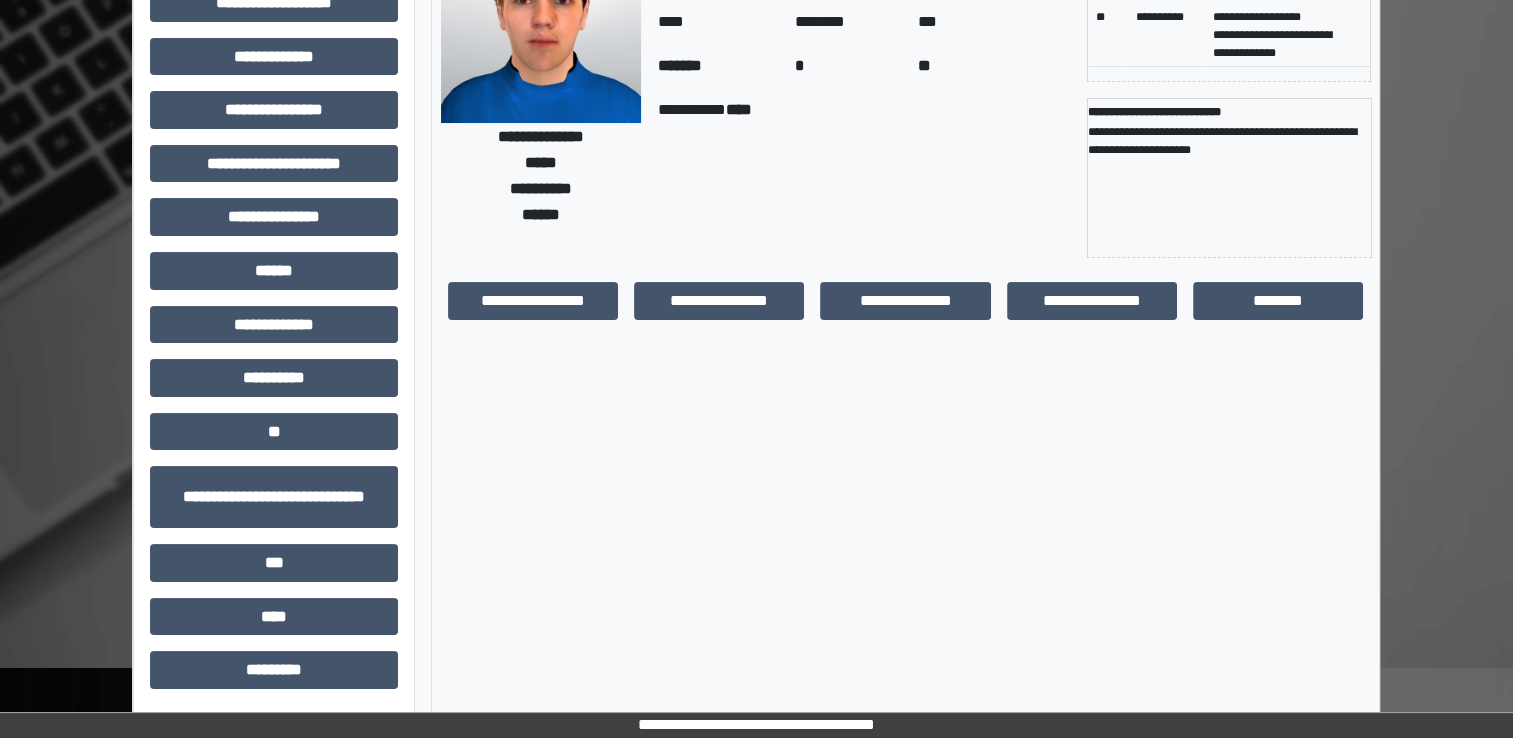 drag, startPoint x: 1512, startPoint y: 301, endPoint x: 1519, endPoint y: 190, distance: 111.220505 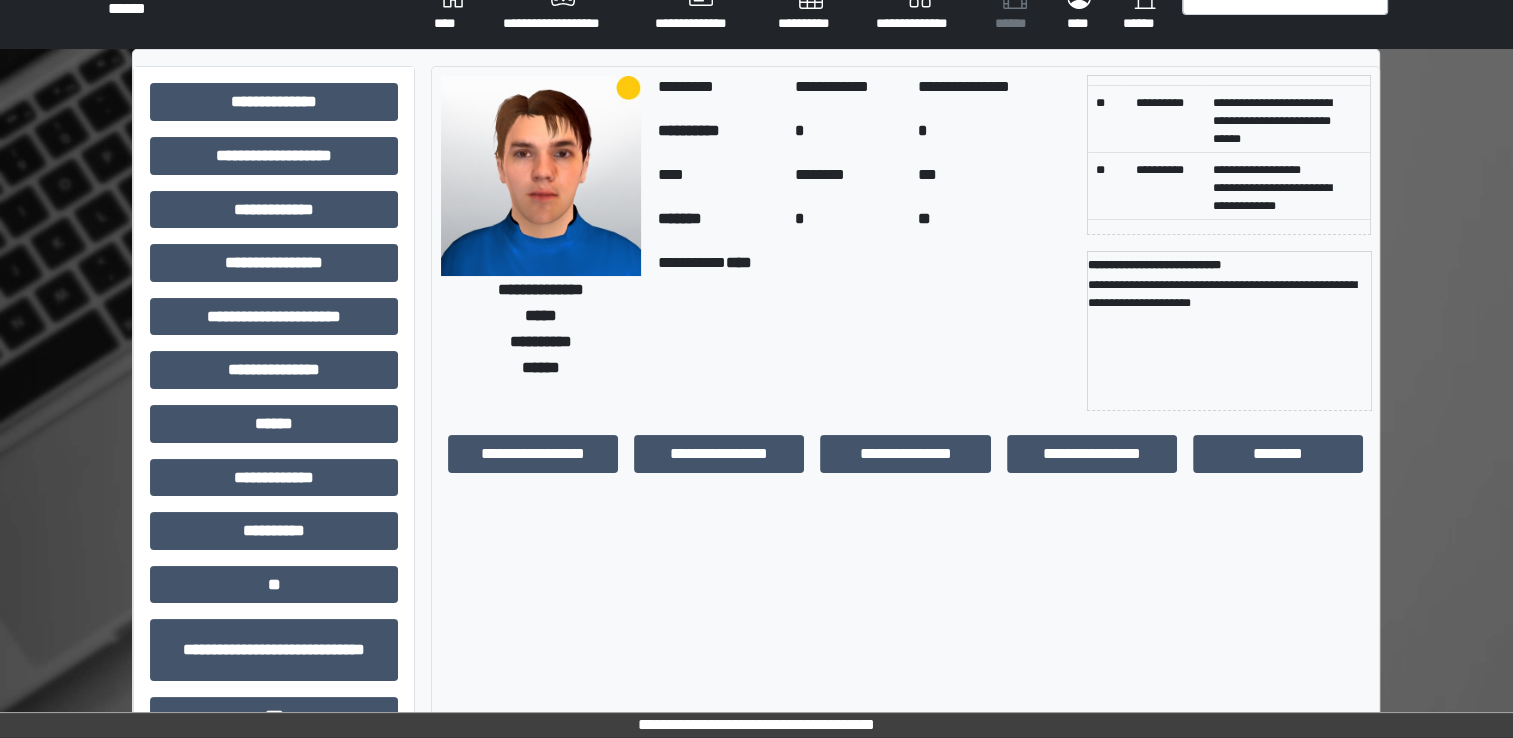scroll, scrollTop: 0, scrollLeft: 0, axis: both 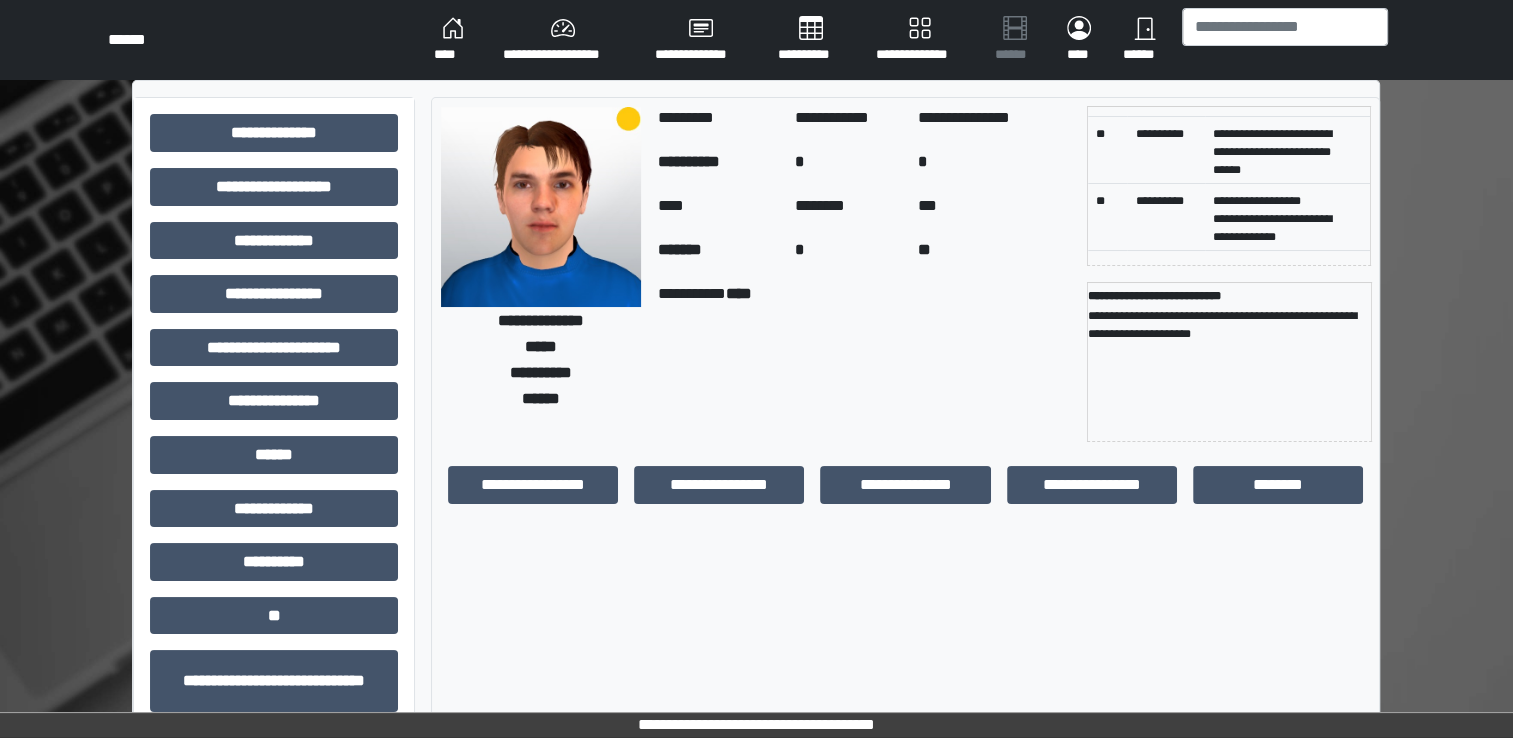 drag, startPoint x: 1512, startPoint y: 333, endPoint x: 1472, endPoint y: 95, distance: 241.33794 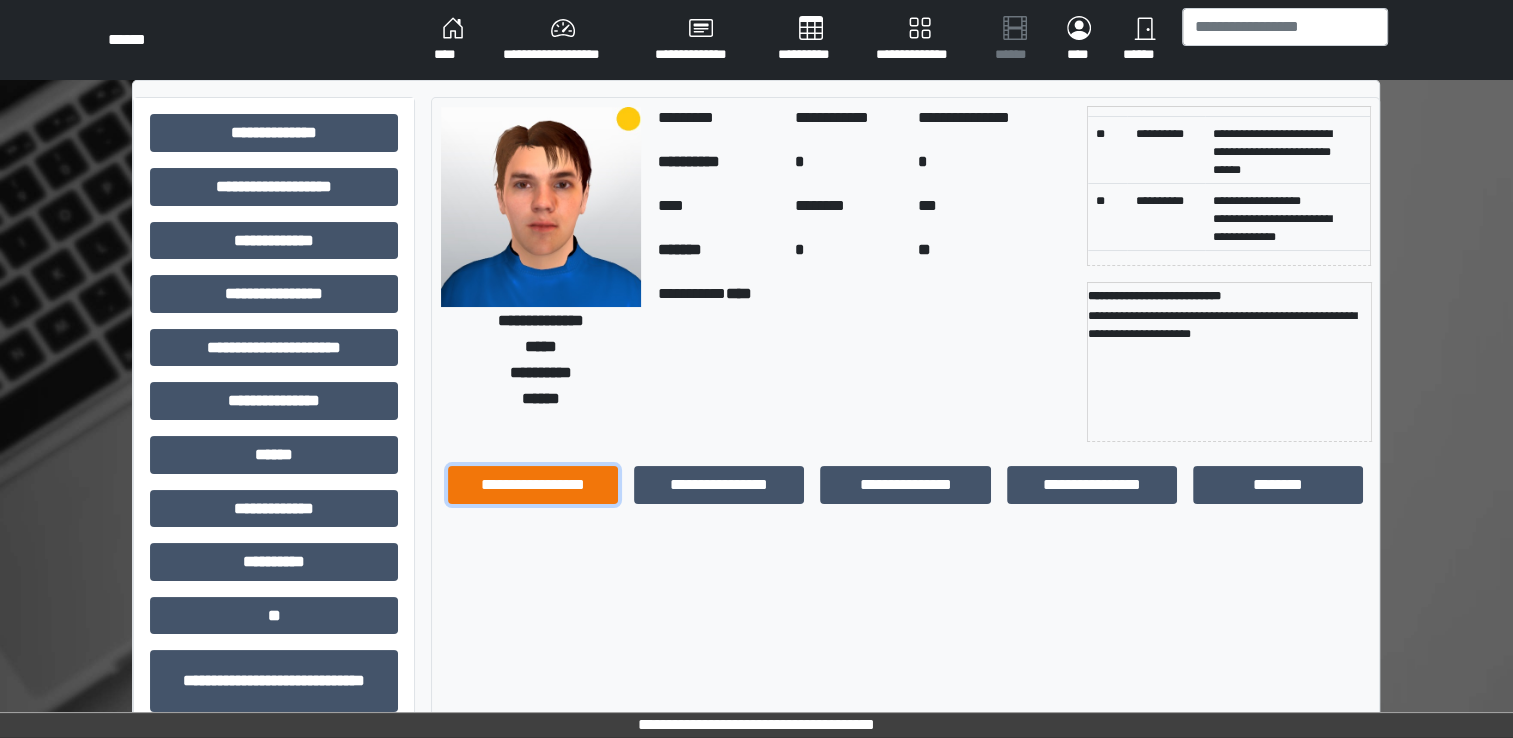 click on "**********" at bounding box center (533, 485) 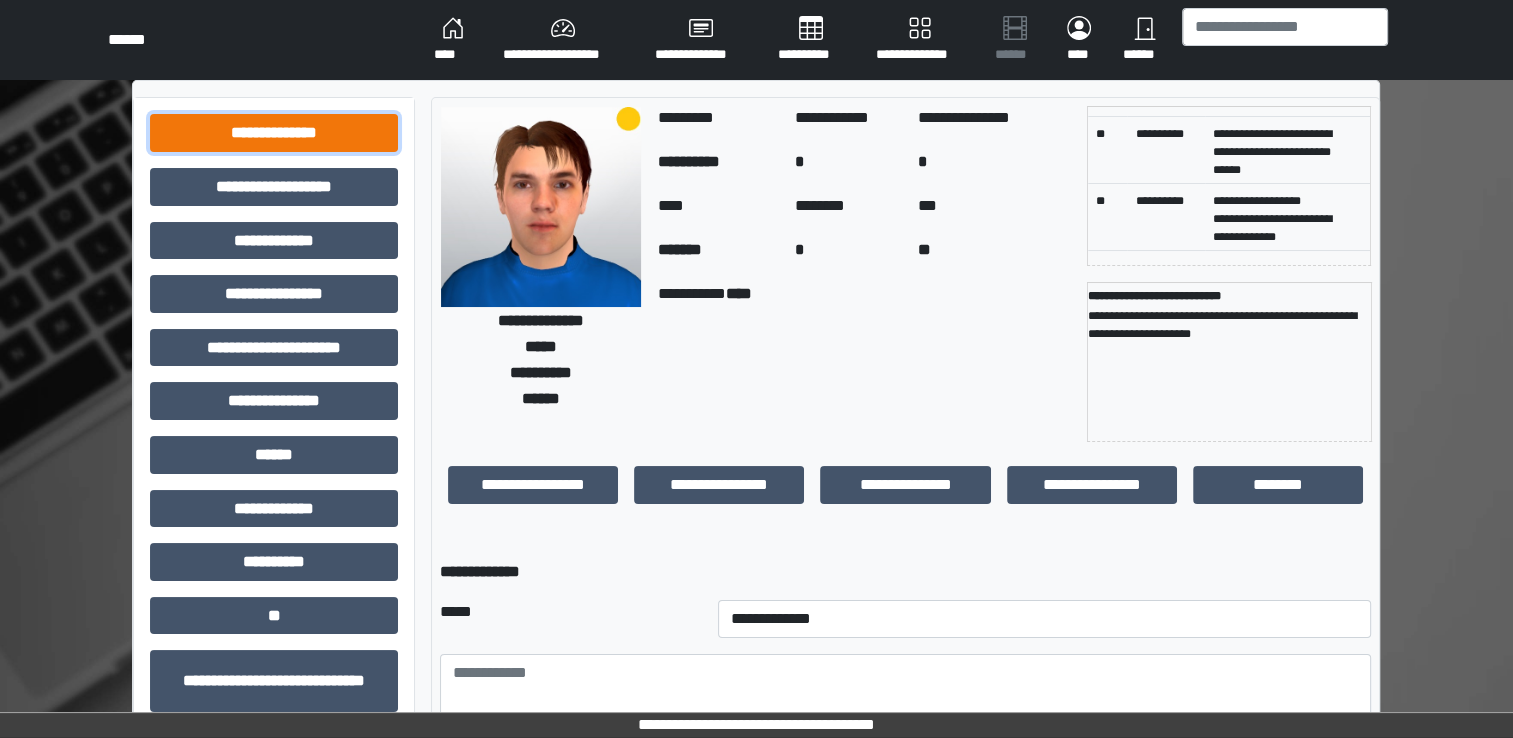 click on "**********" at bounding box center [274, 133] 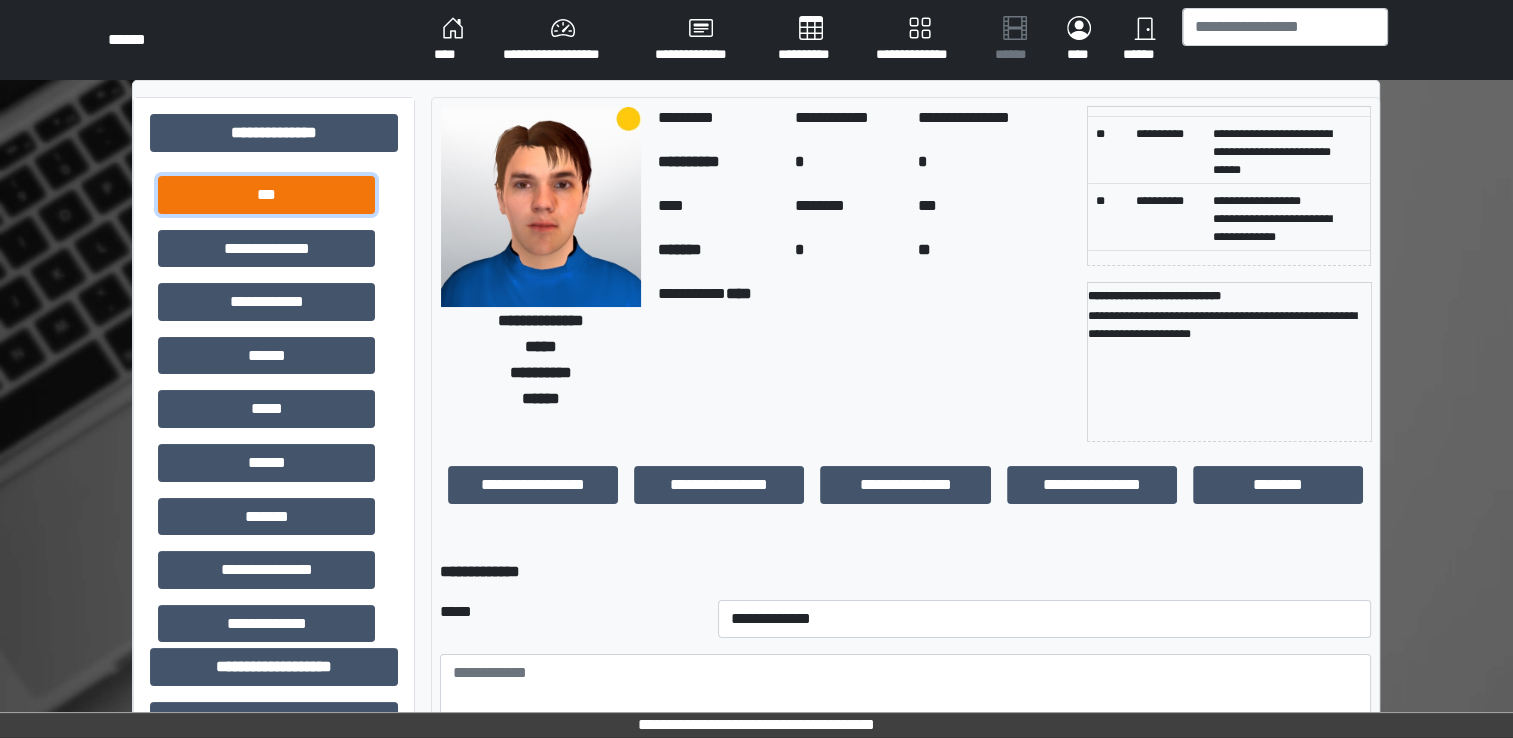 click on "***" at bounding box center (266, 195) 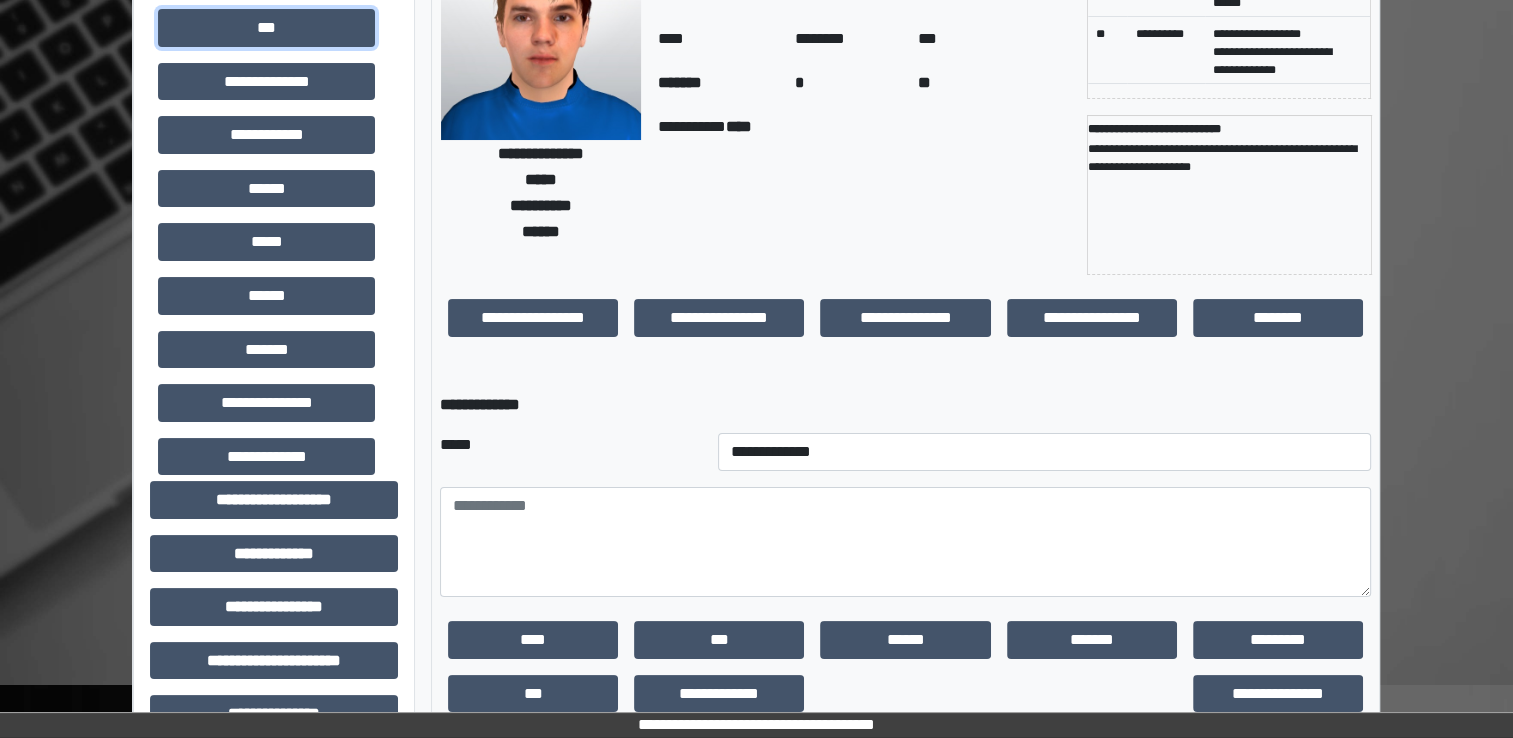 scroll, scrollTop: 165, scrollLeft: 0, axis: vertical 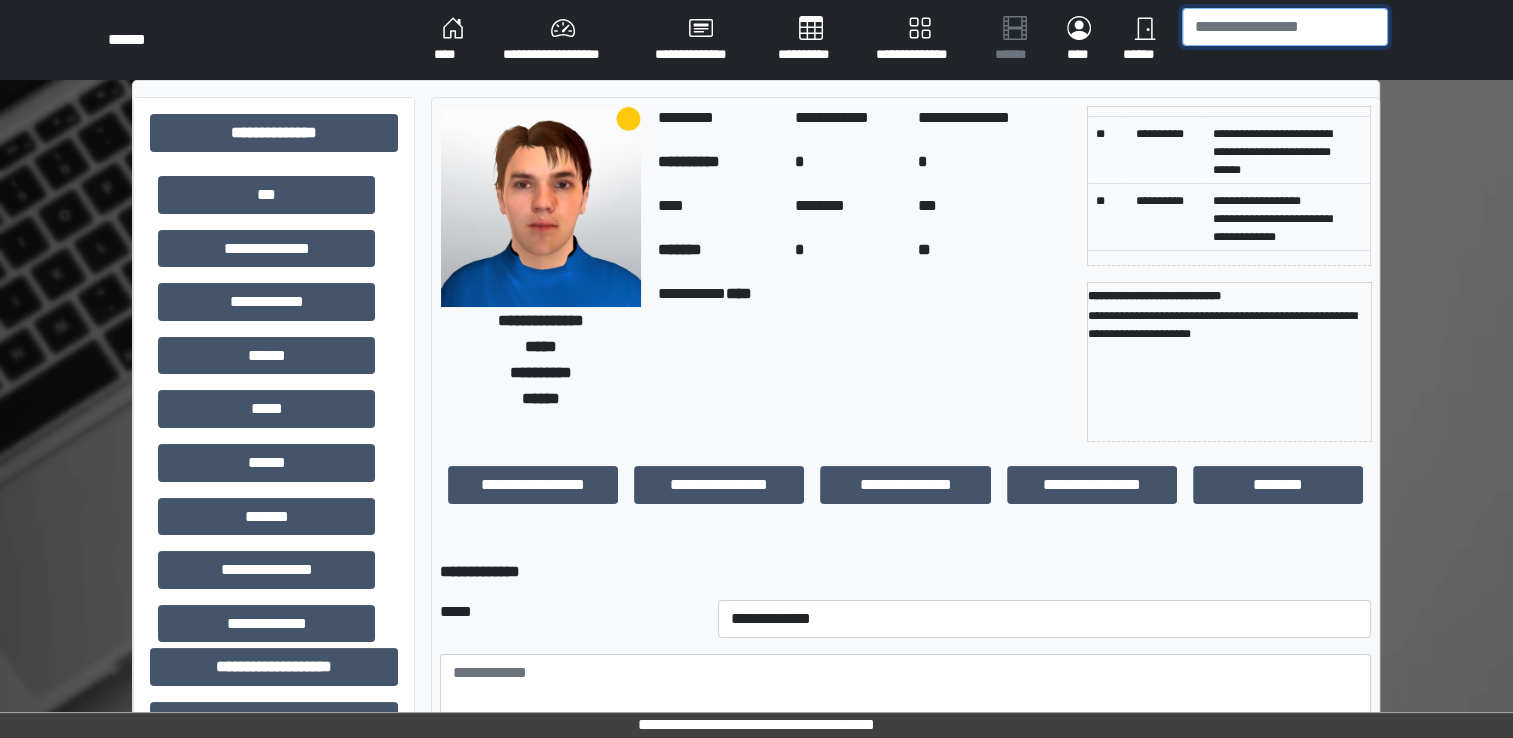 click at bounding box center [1285, 27] 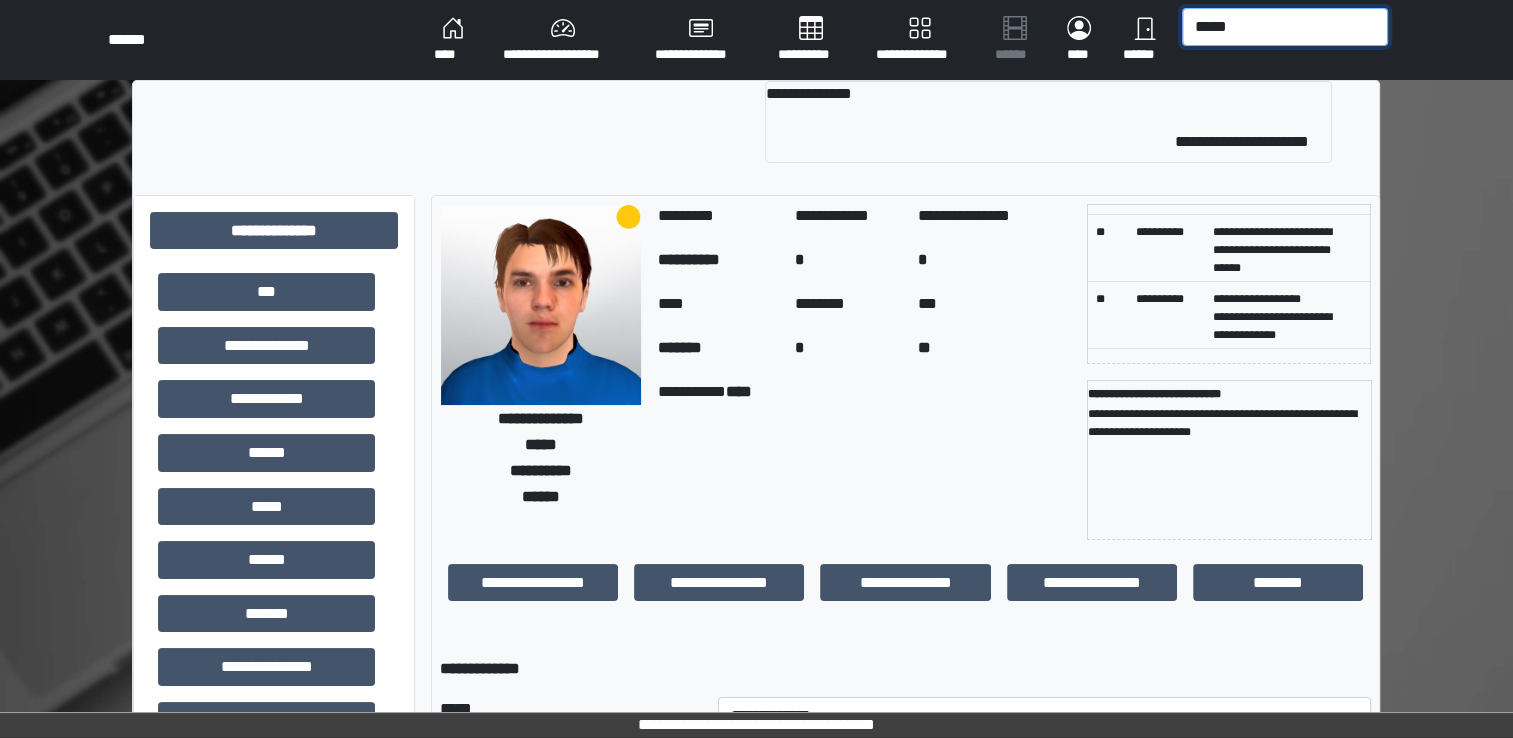 type on "*****" 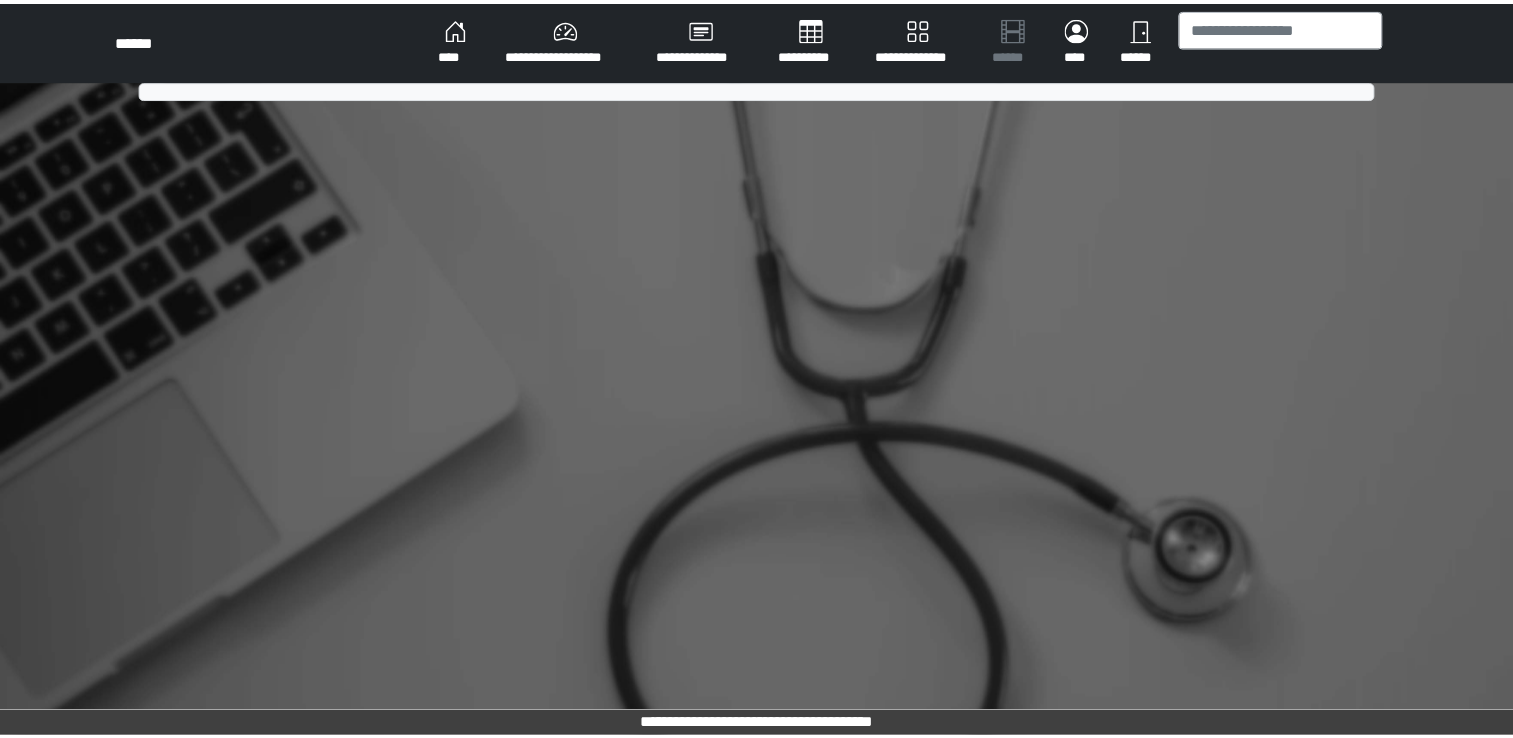 scroll, scrollTop: 0, scrollLeft: 0, axis: both 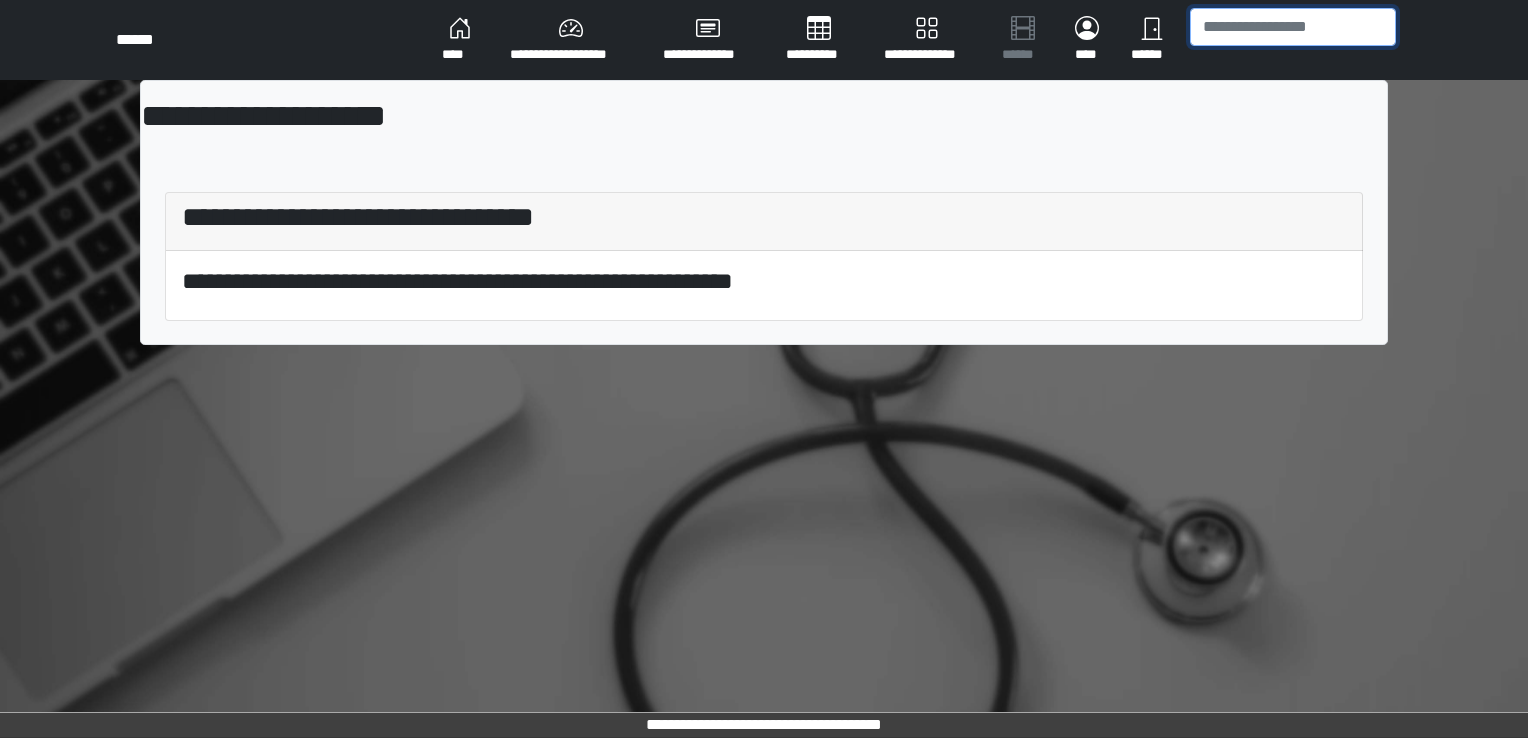 click at bounding box center [1293, 27] 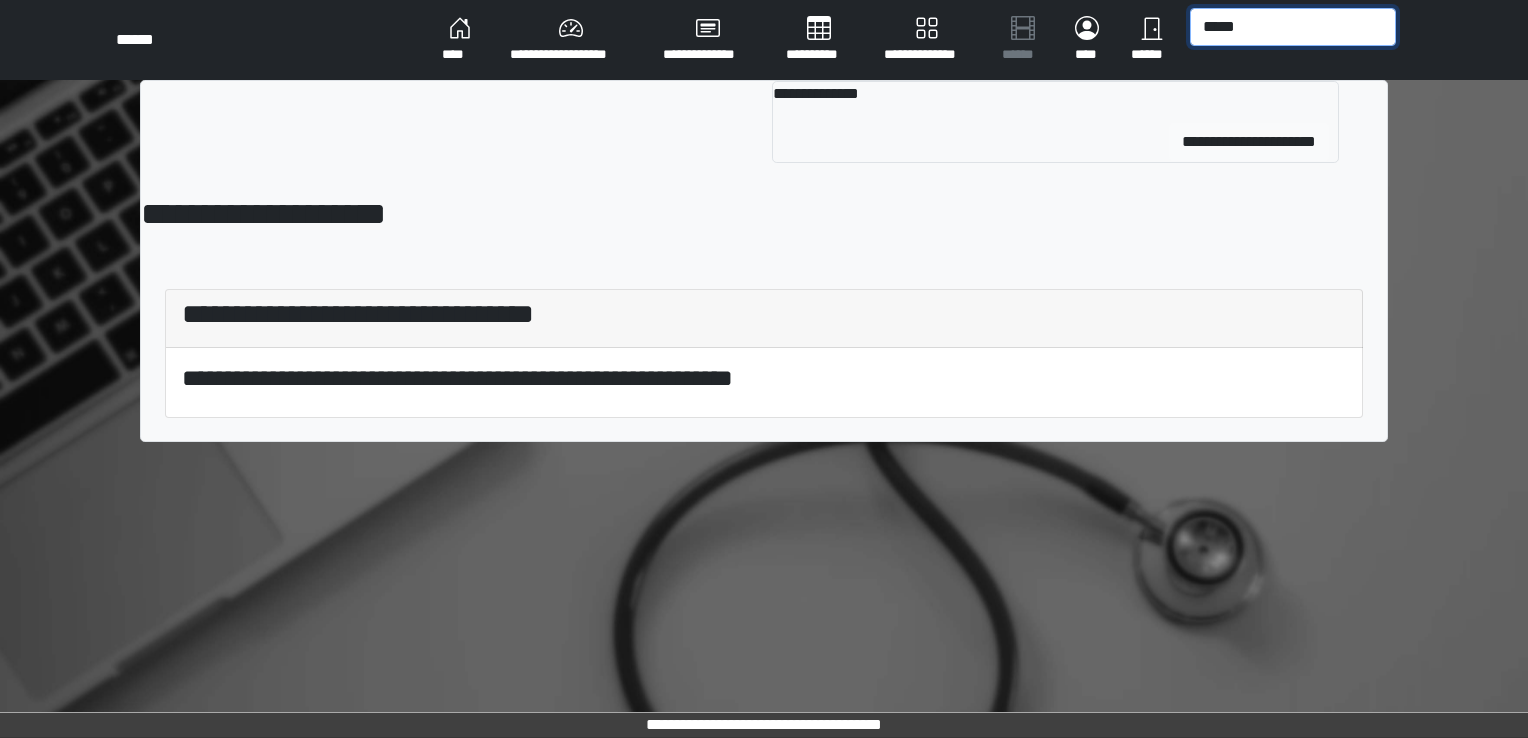 type on "*****" 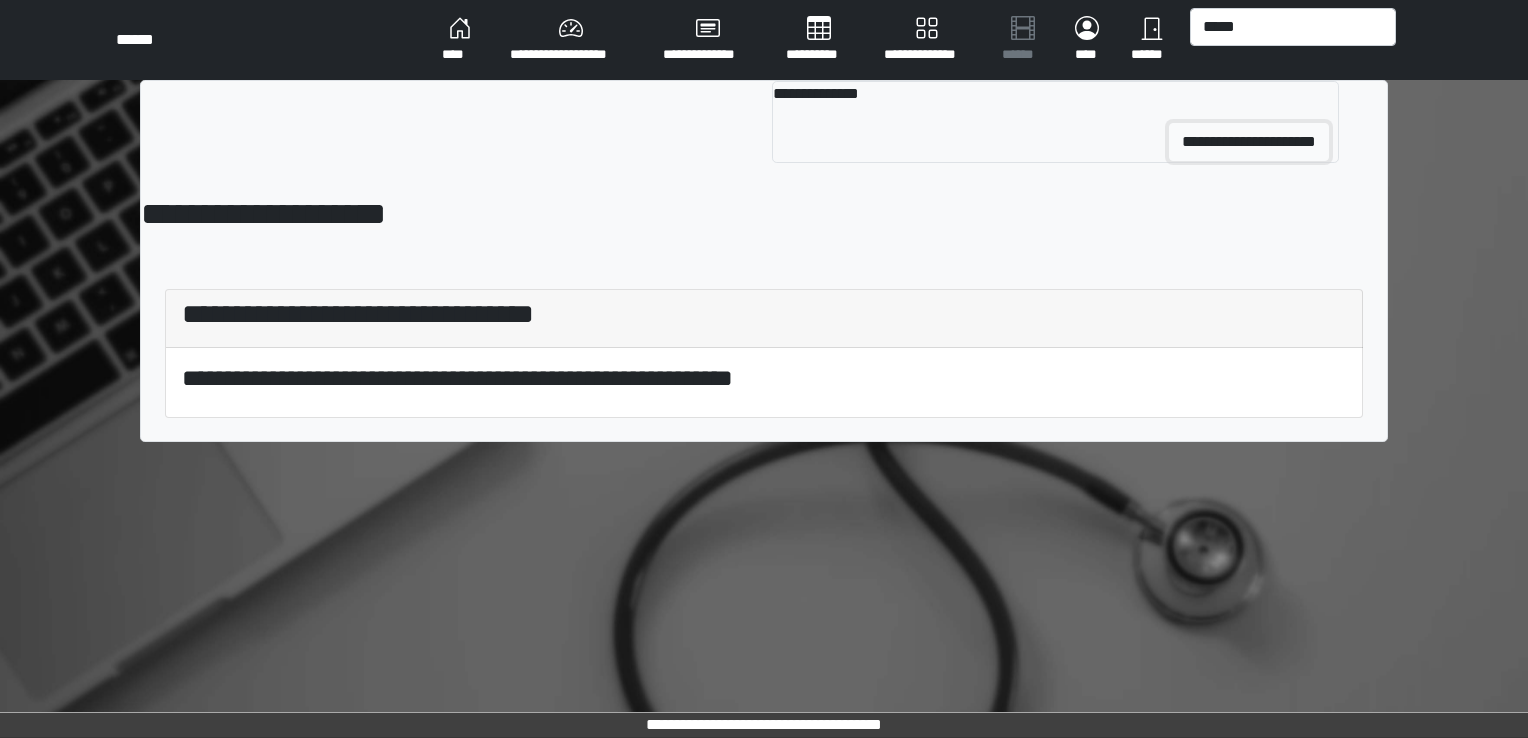 click on "**********" at bounding box center [1249, 142] 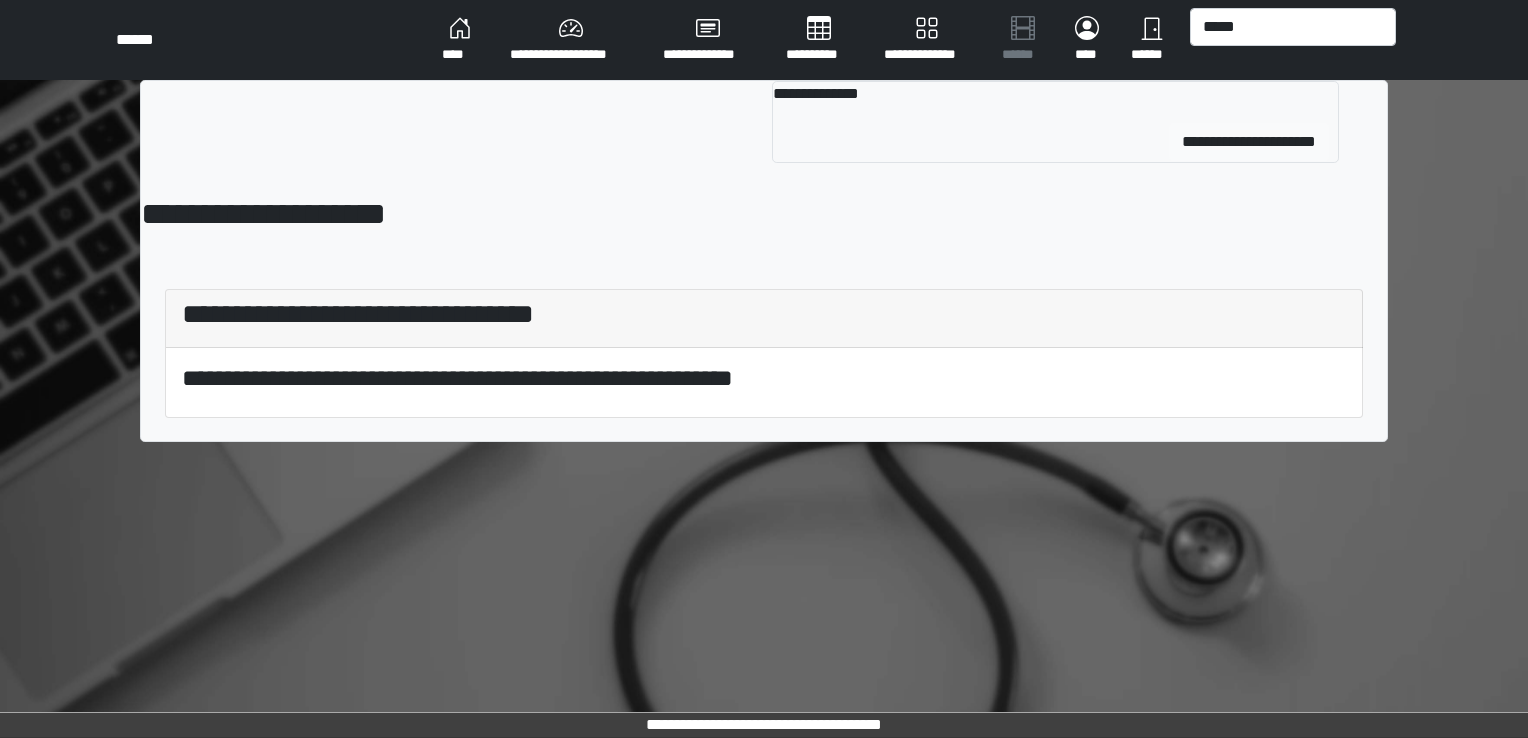 type 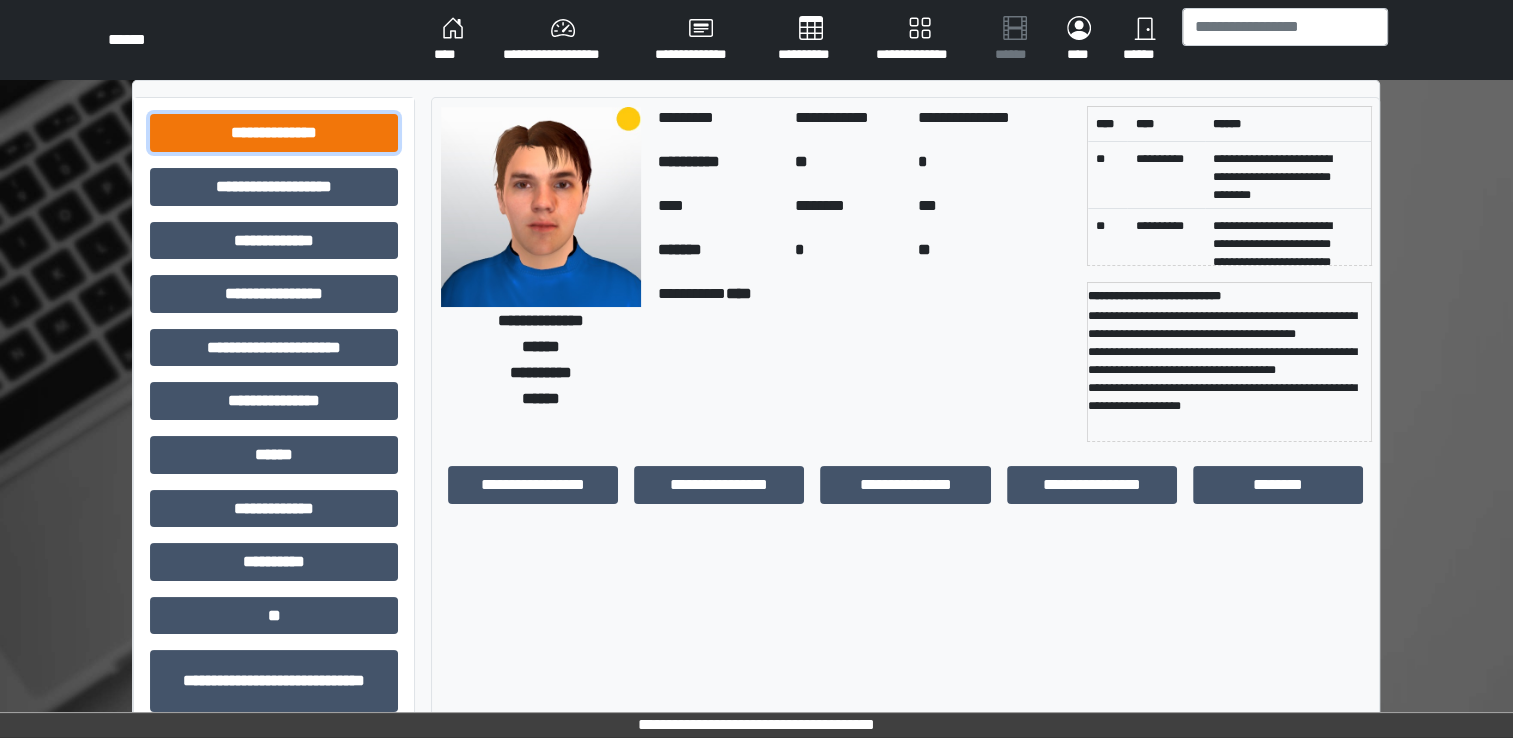 click on "**********" at bounding box center [274, 133] 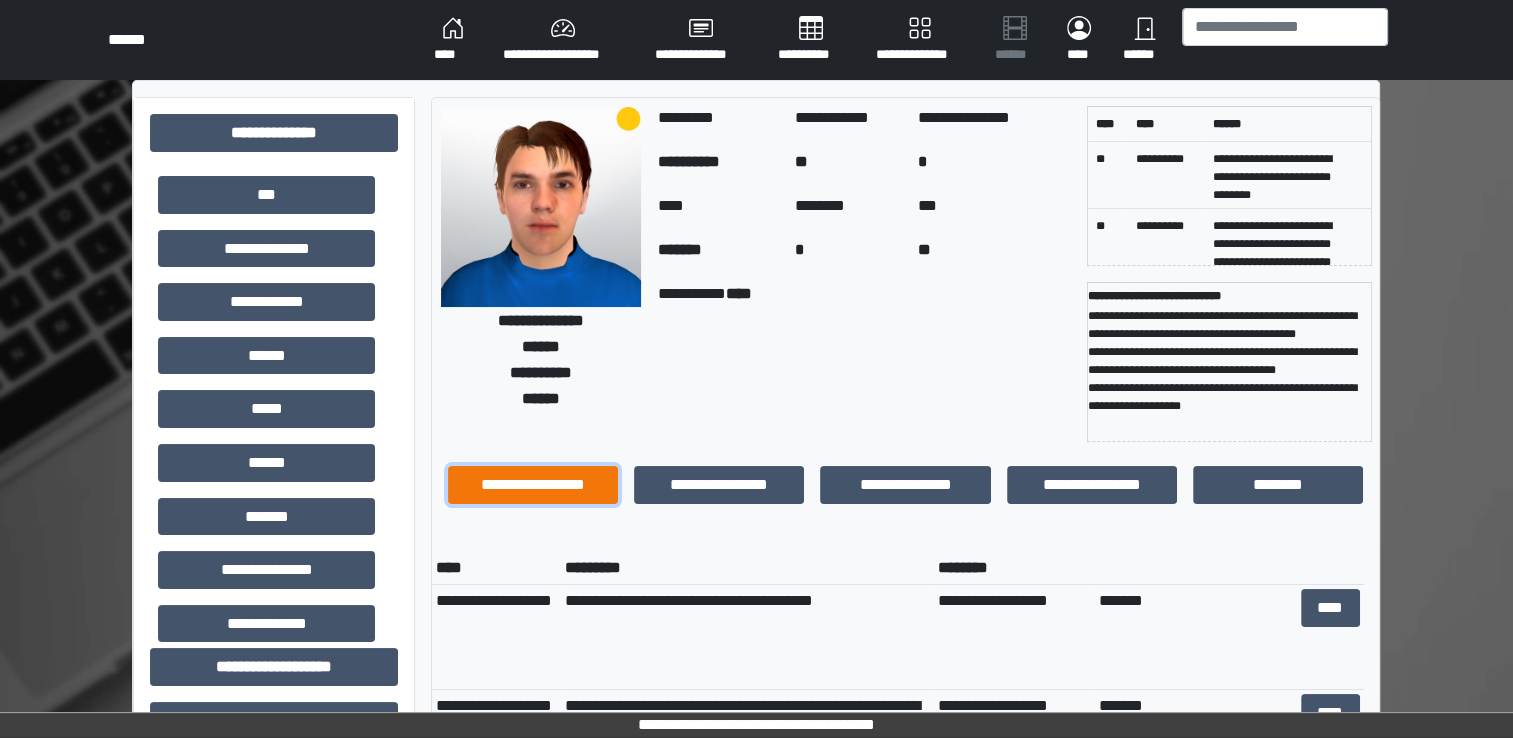 click on "**********" at bounding box center [533, 485] 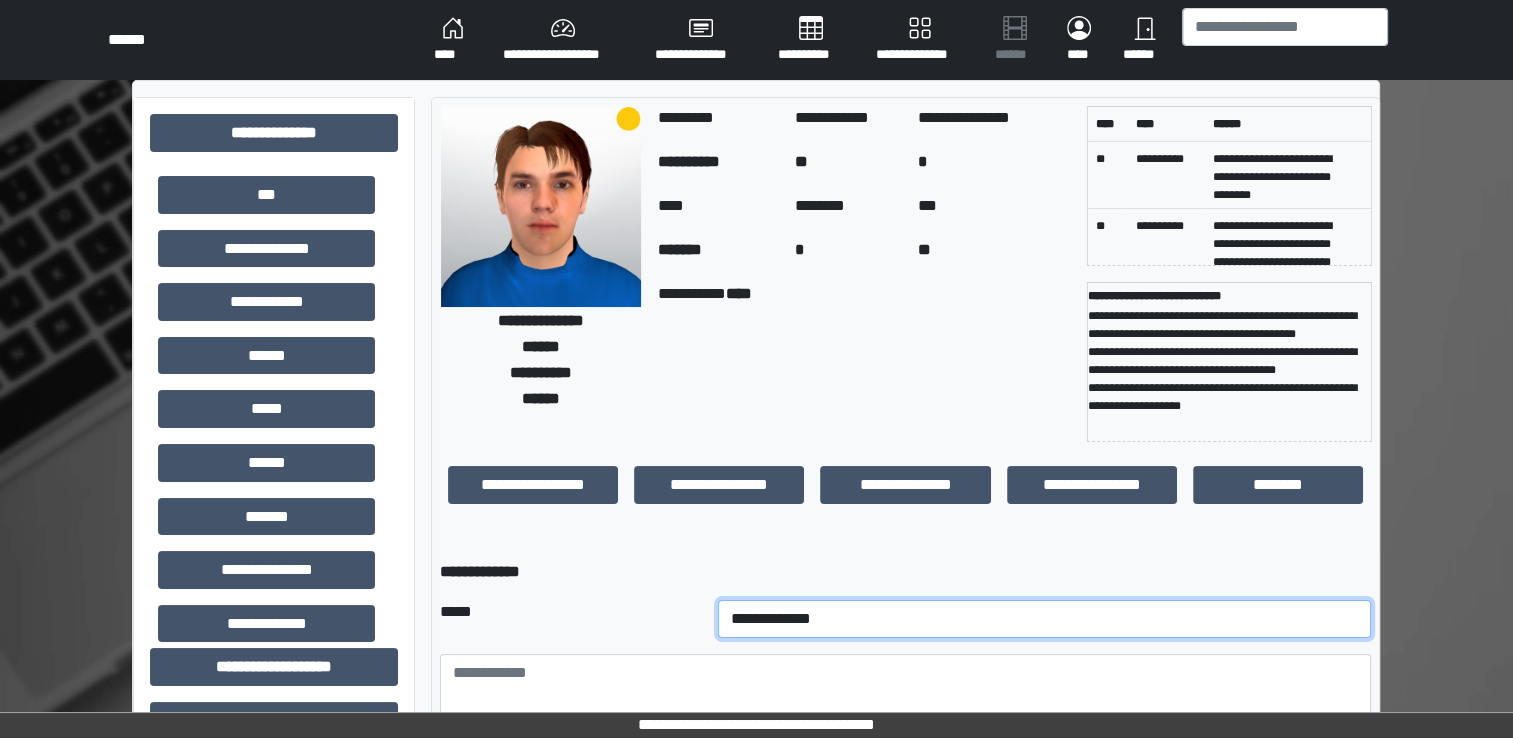 click on "**********" at bounding box center [1045, 619] 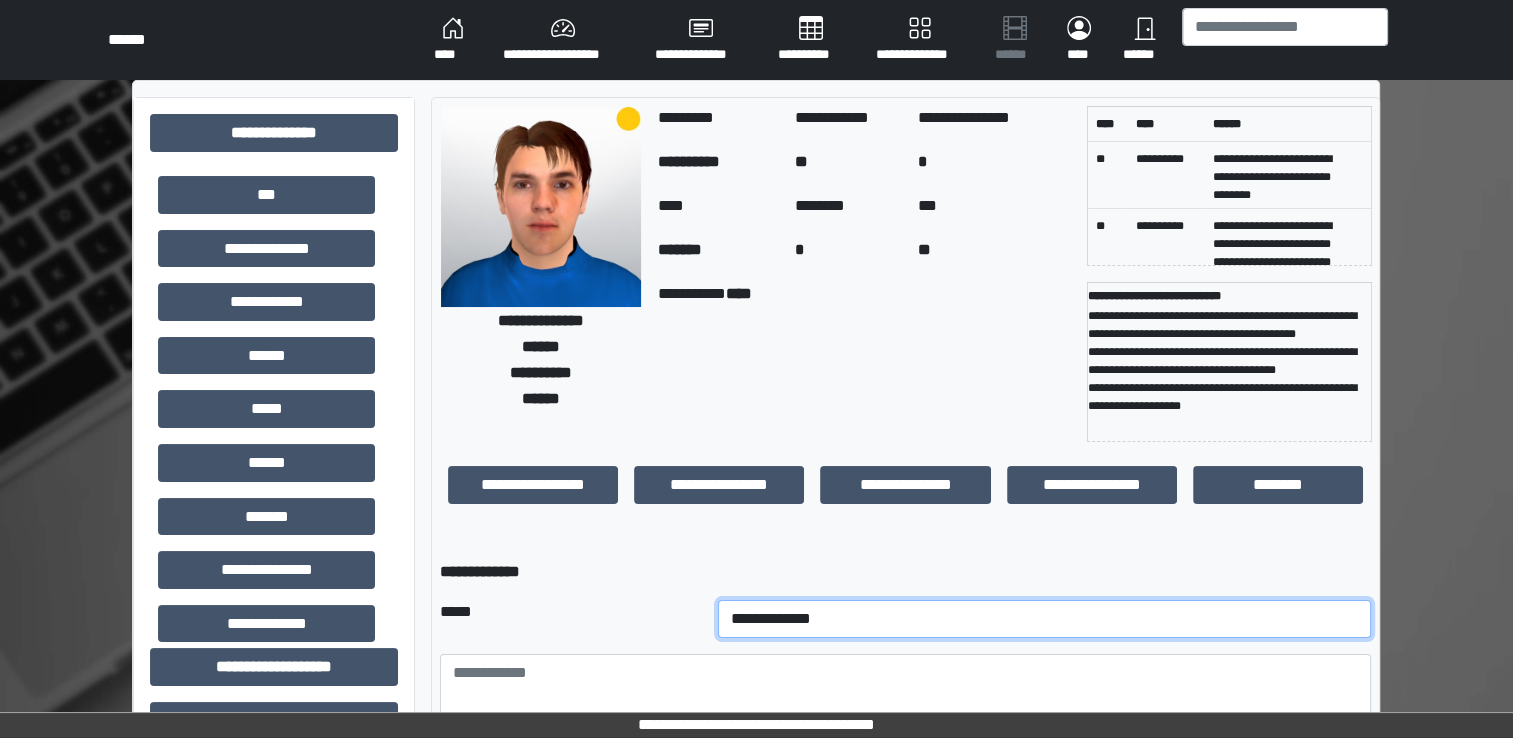 select on "*" 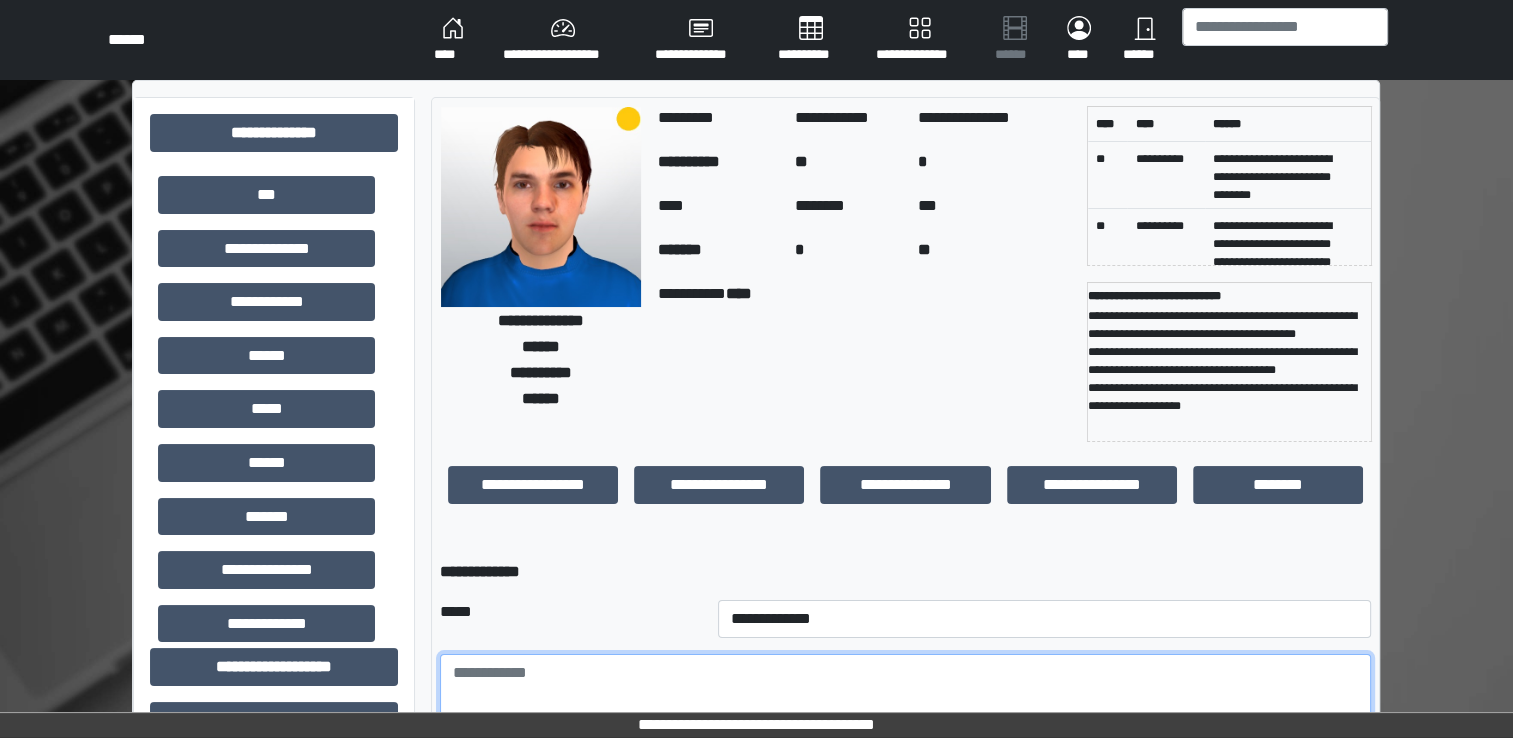 click at bounding box center [905, 709] 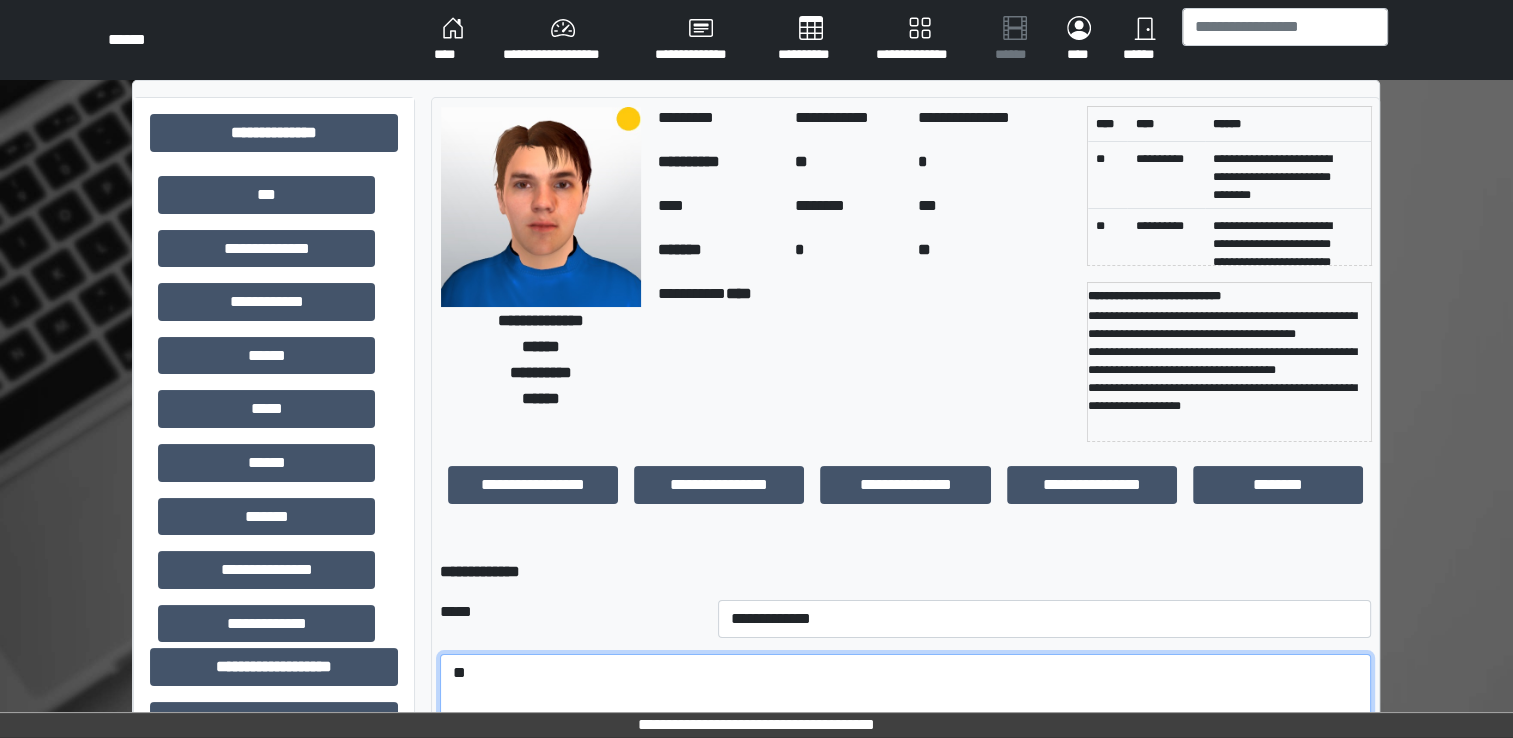 type on "*" 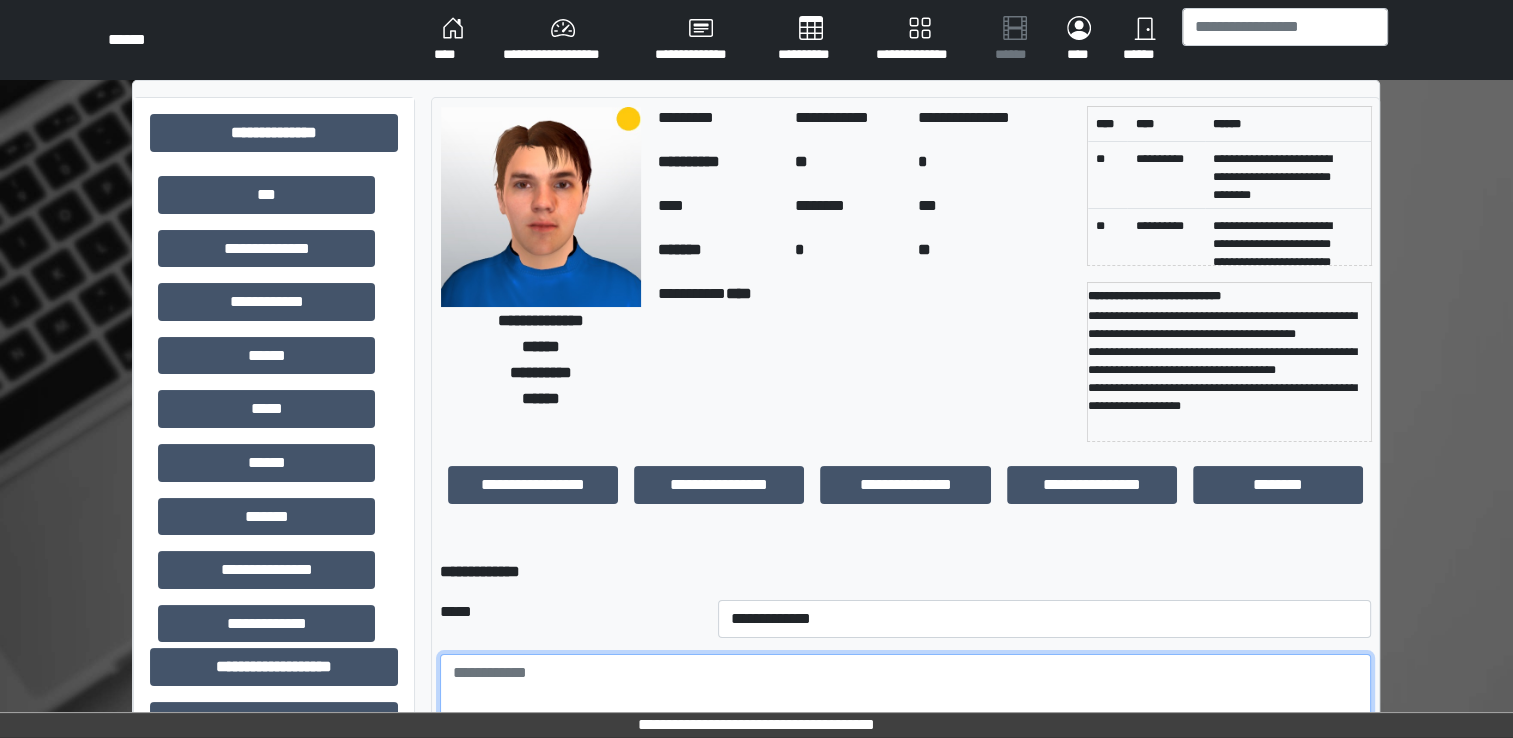 type on "*" 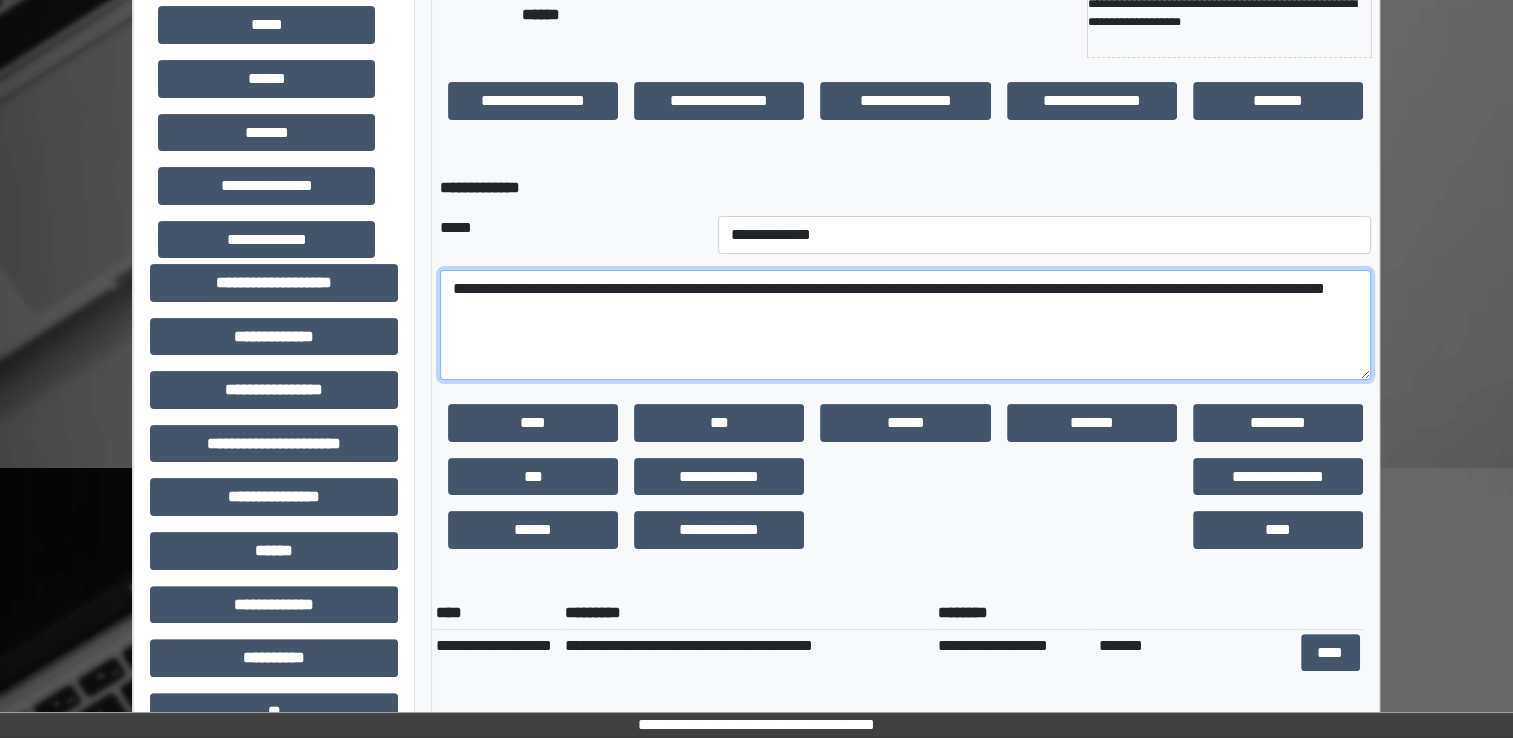 scroll, scrollTop: 390, scrollLeft: 0, axis: vertical 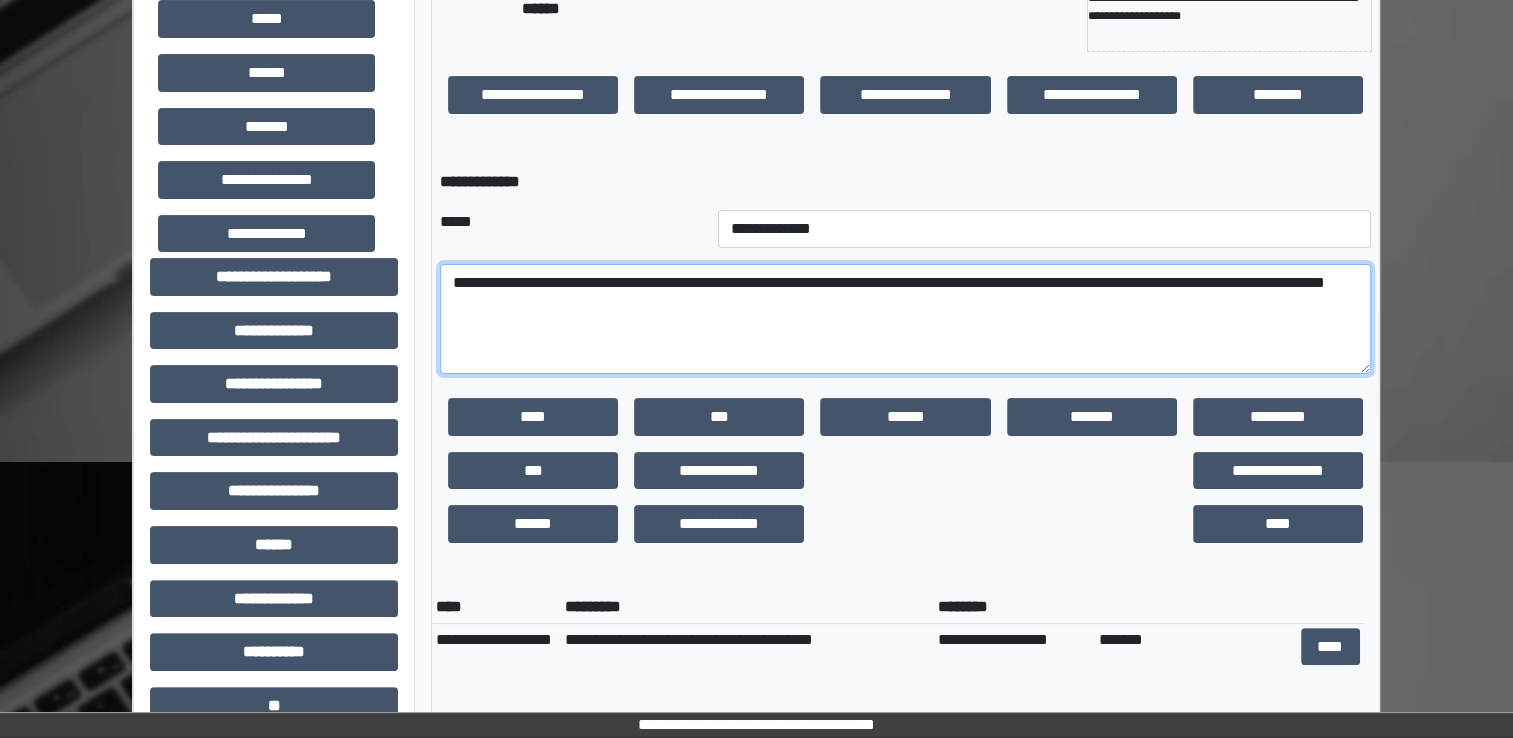click on "**********" at bounding box center [905, 319] 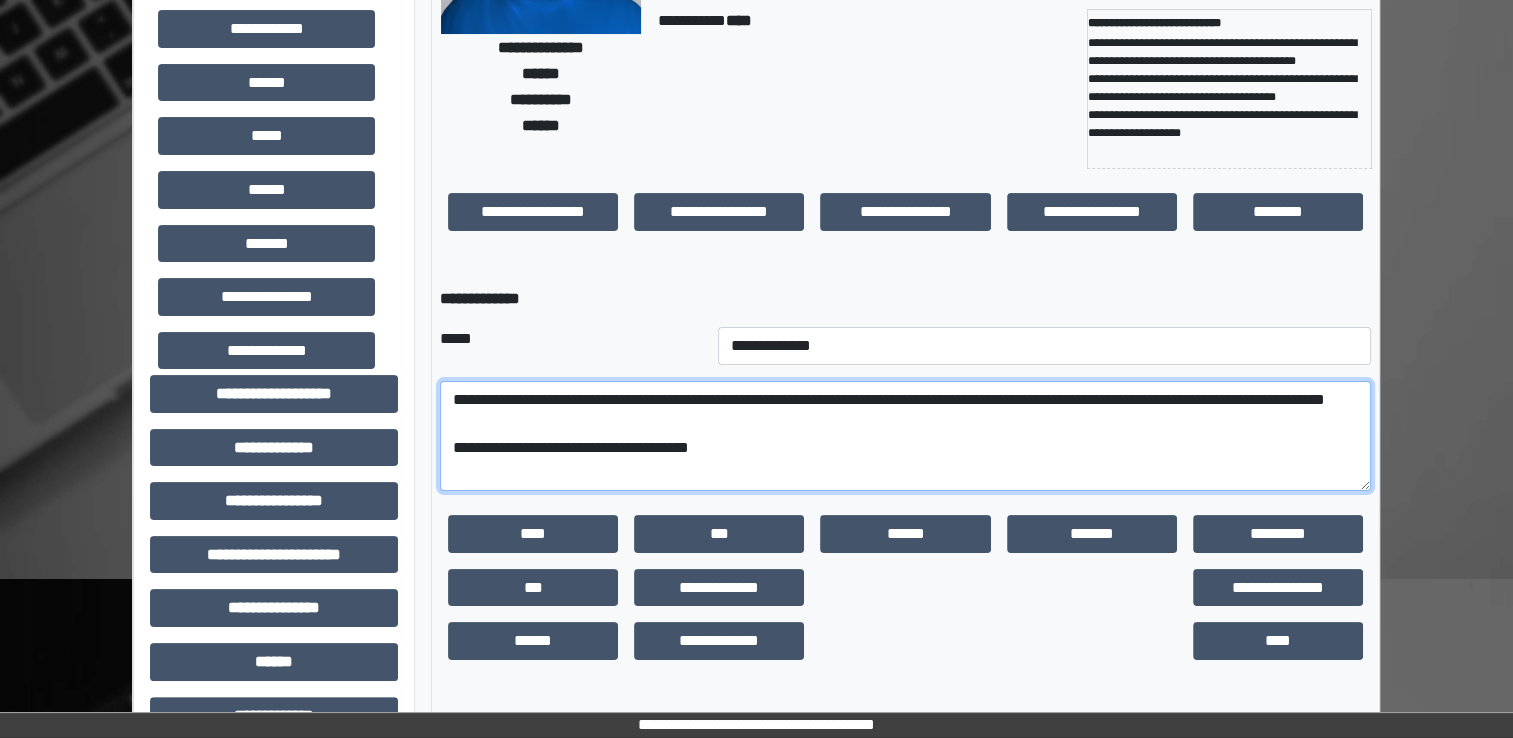scroll, scrollTop: 294, scrollLeft: 0, axis: vertical 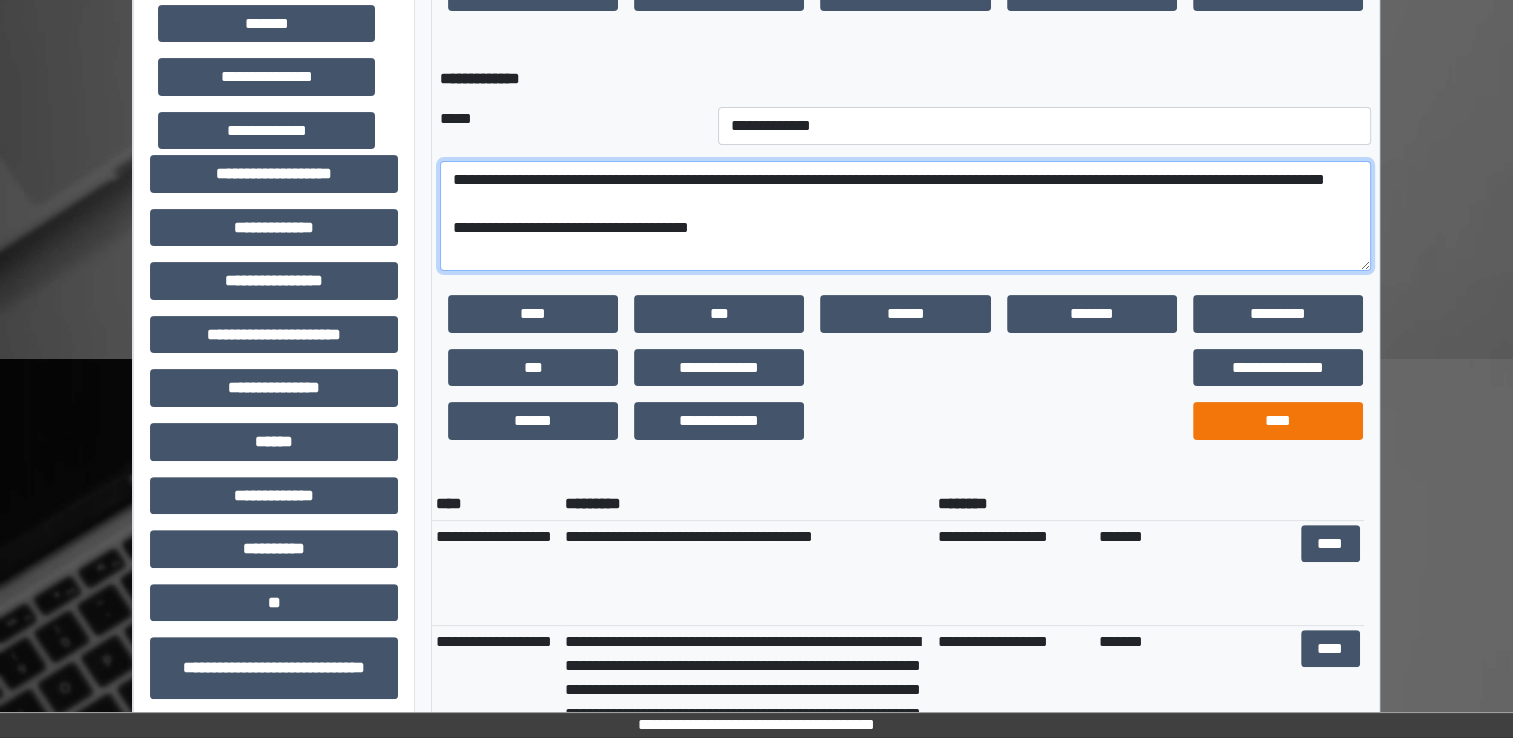 type on "**********" 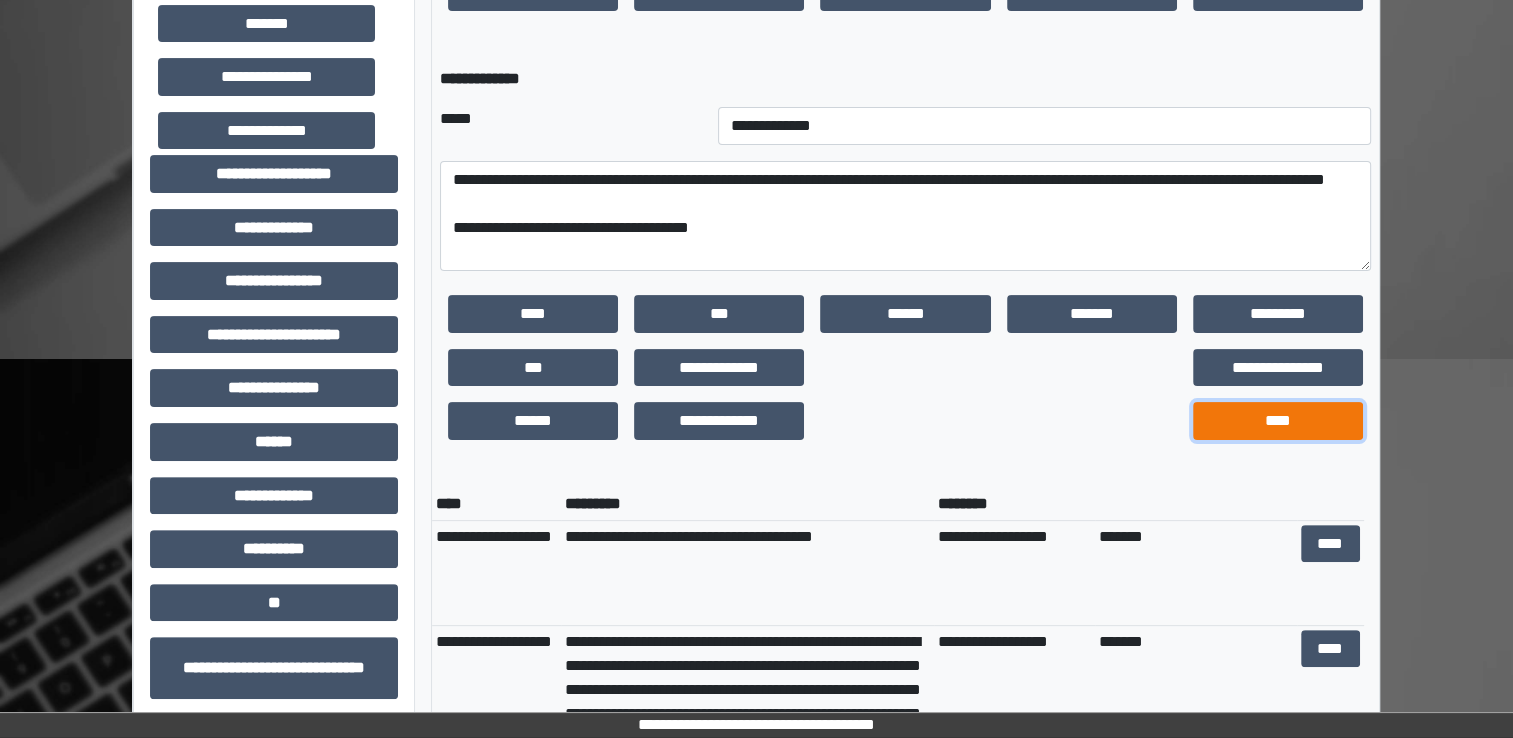 click on "****" at bounding box center [1278, 421] 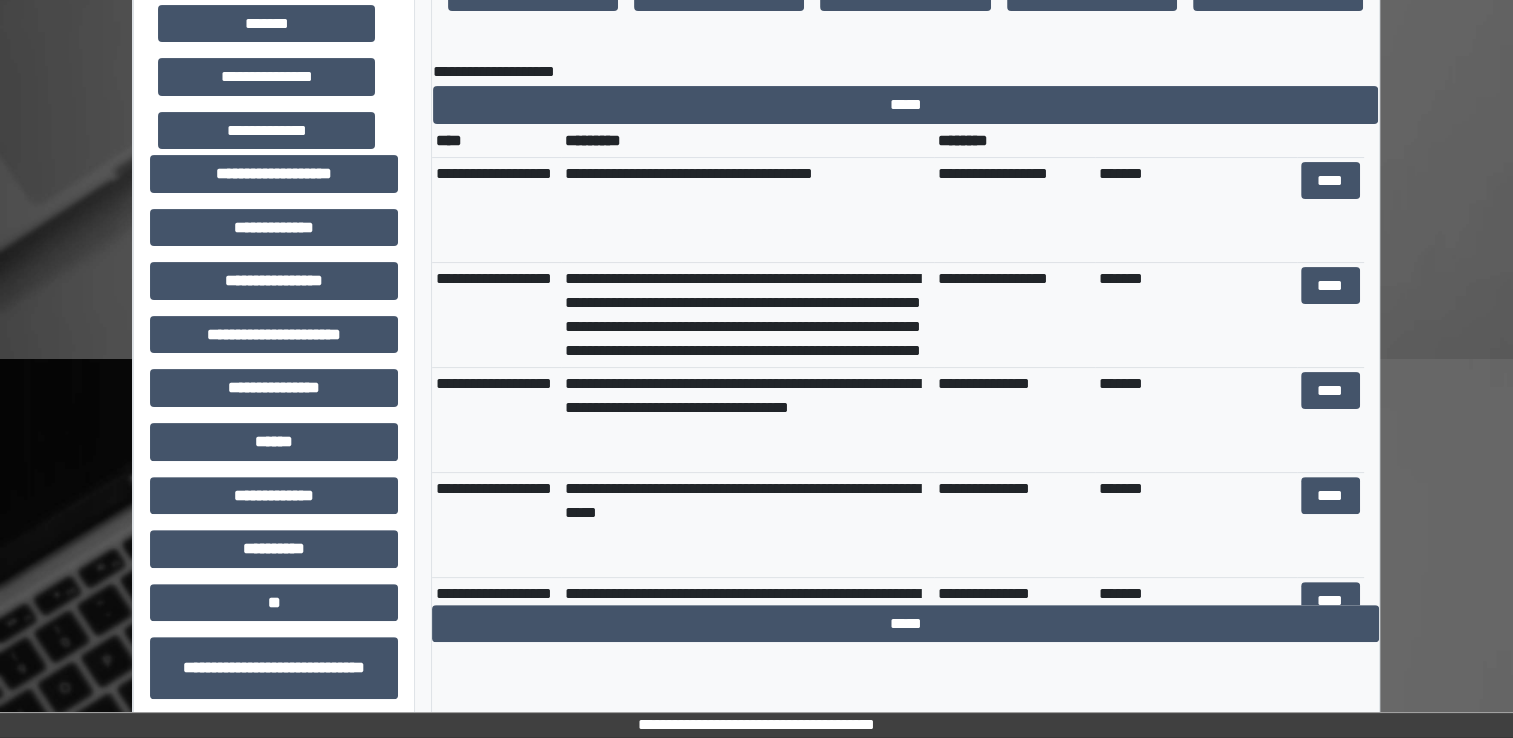 scroll, scrollTop: 0, scrollLeft: 0, axis: both 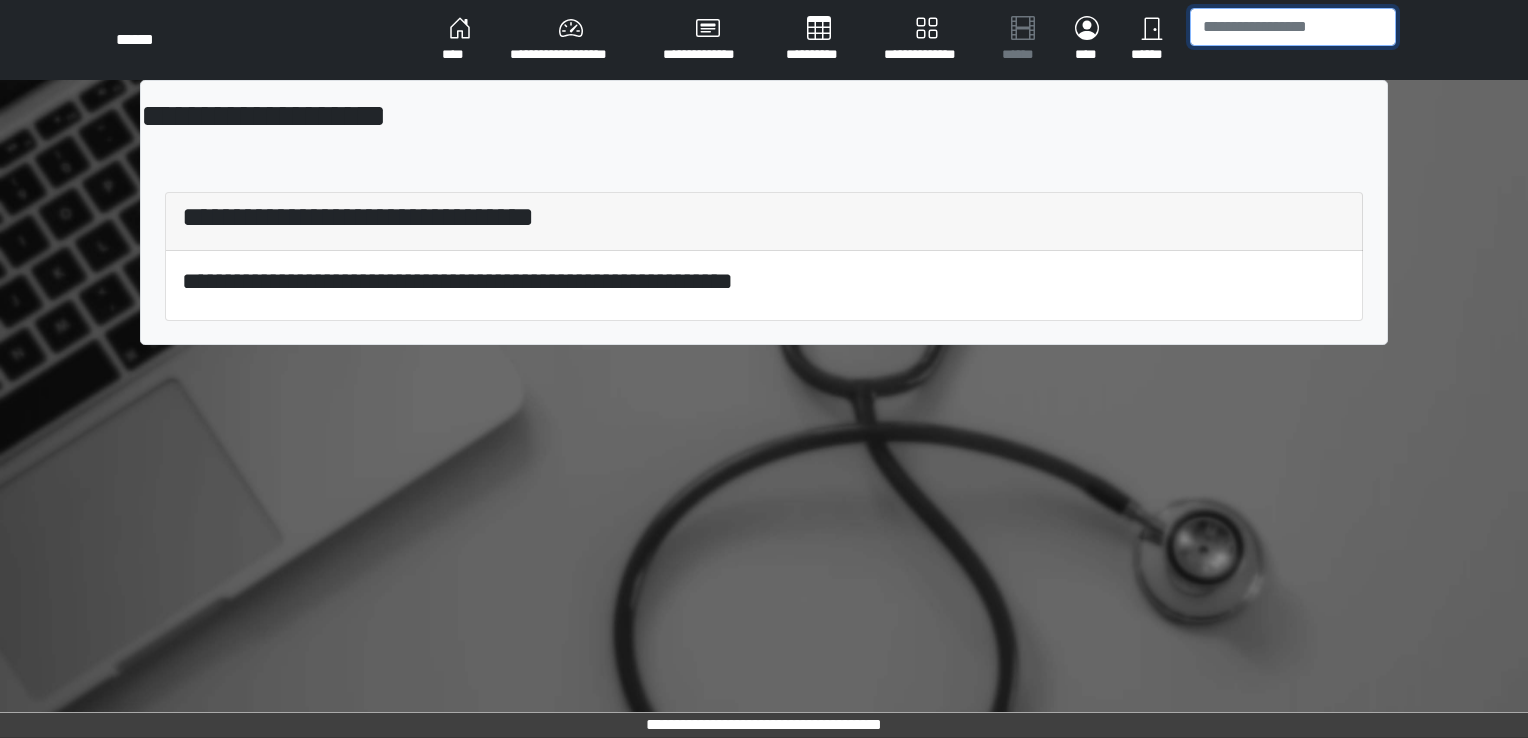 click at bounding box center [1293, 27] 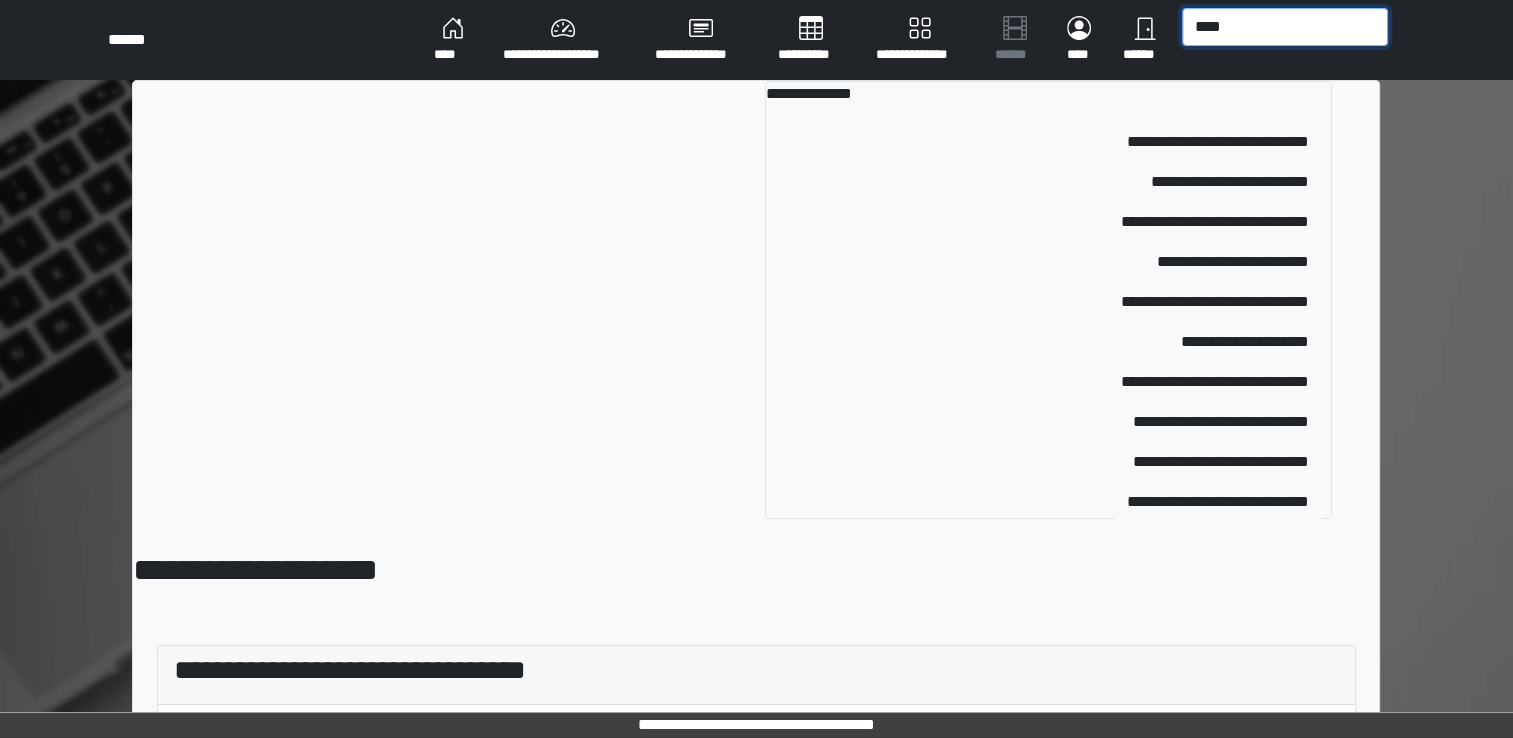type on "****" 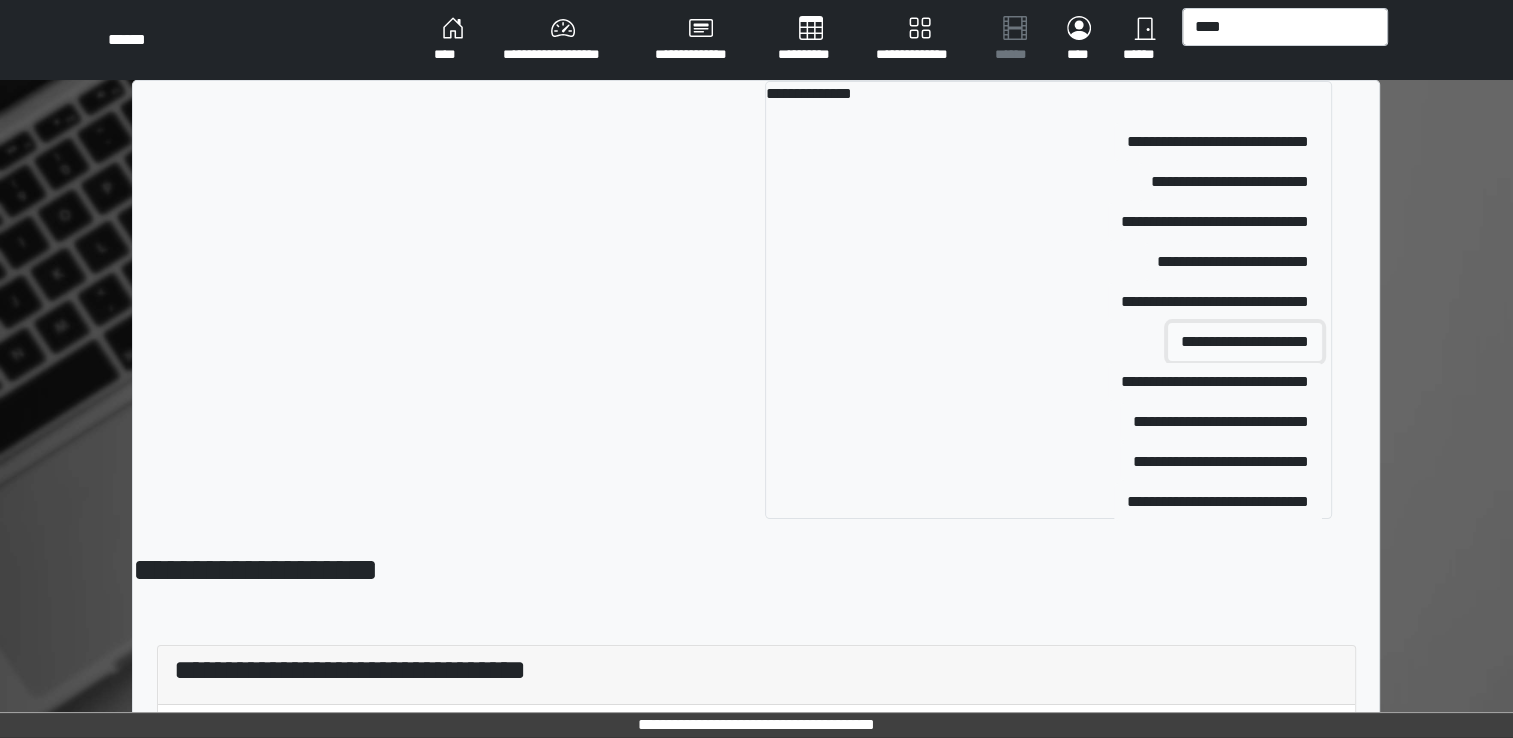 click on "**********" at bounding box center (1245, 342) 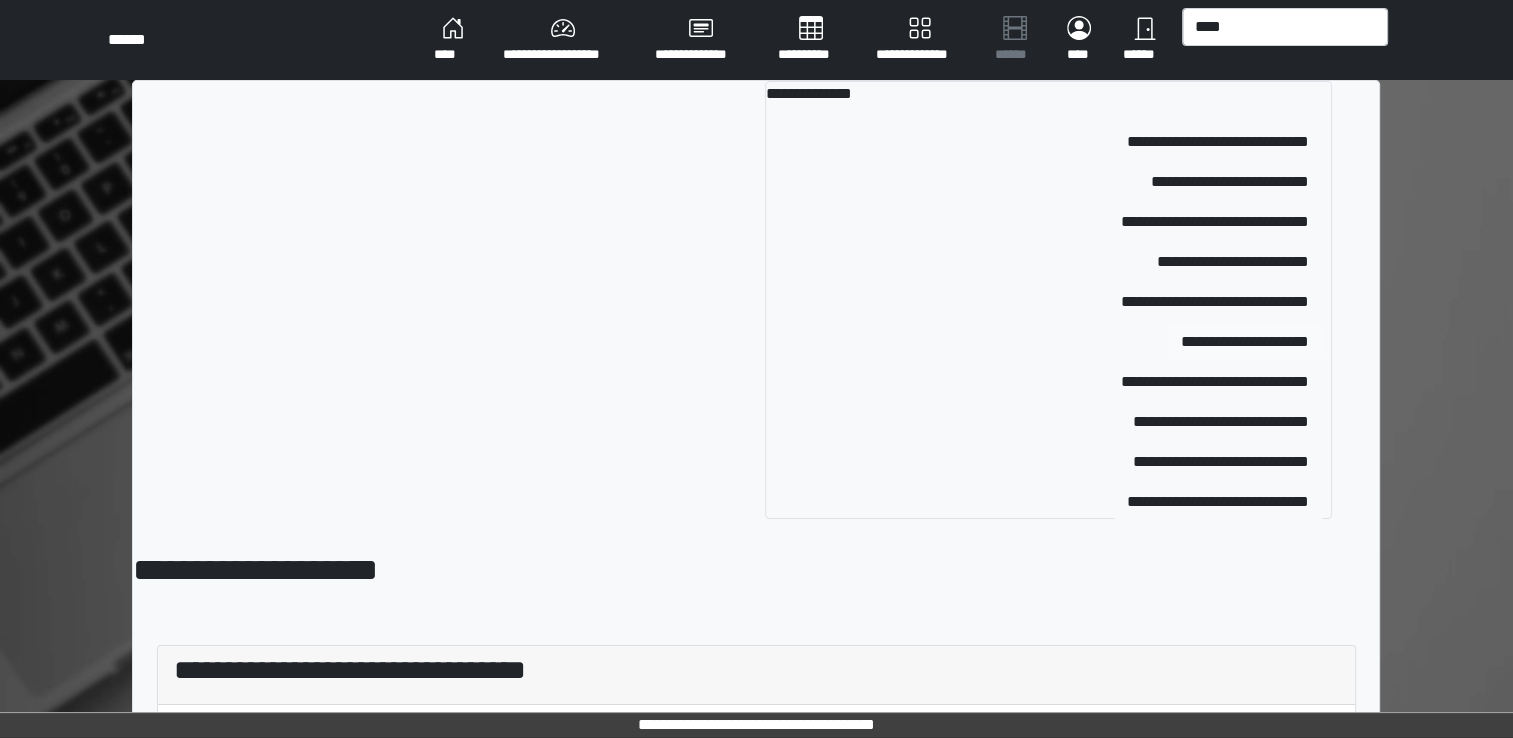 type 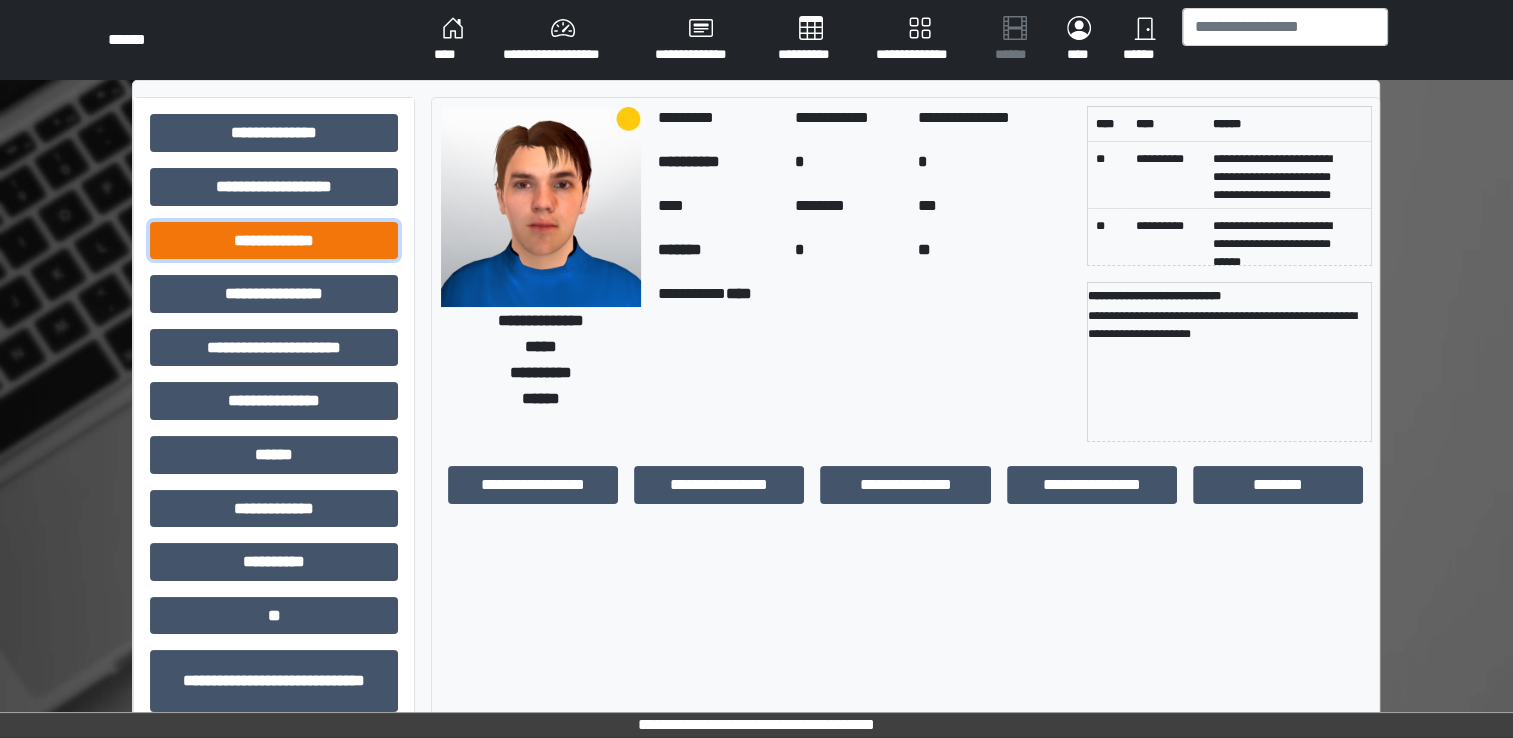 click on "**********" at bounding box center (274, 241) 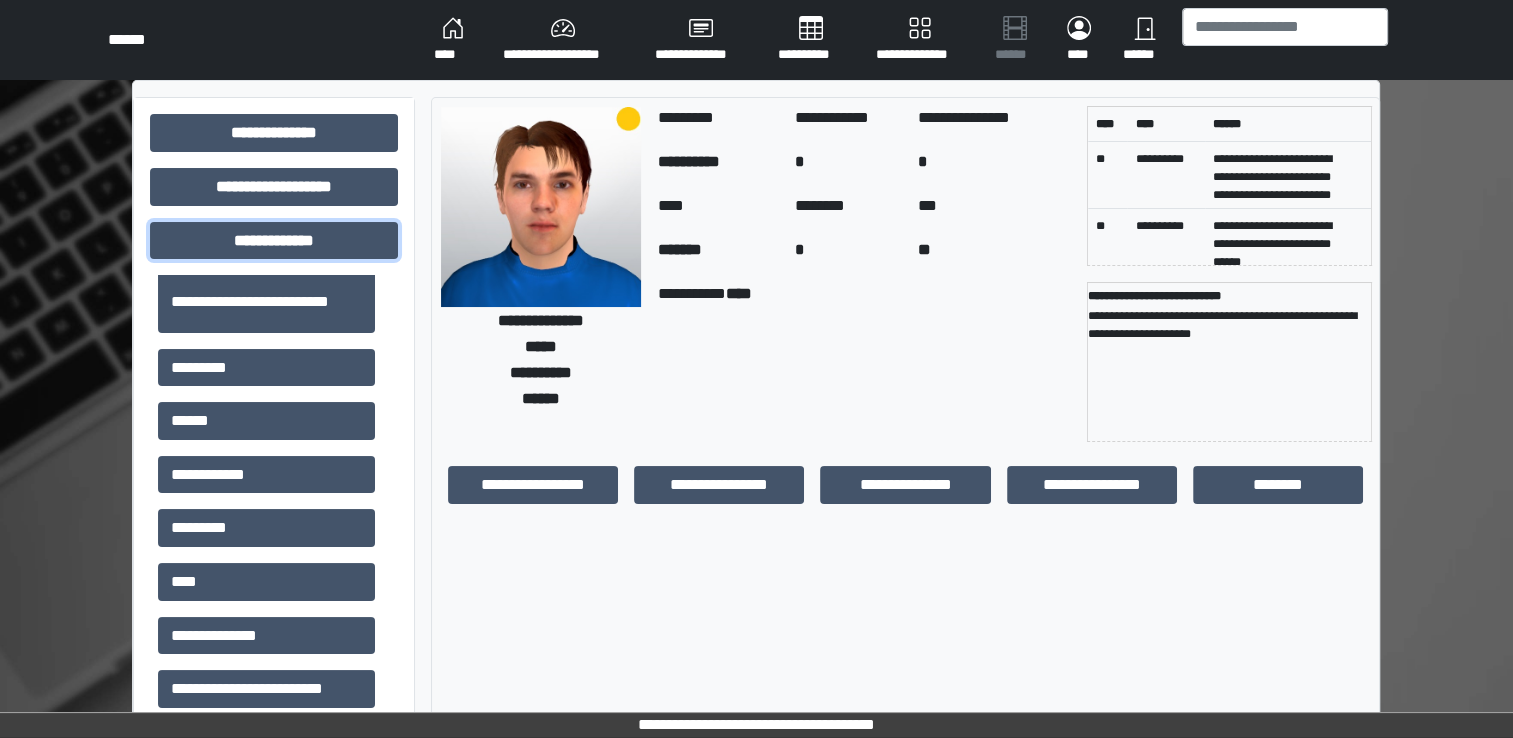 scroll, scrollTop: 552, scrollLeft: 0, axis: vertical 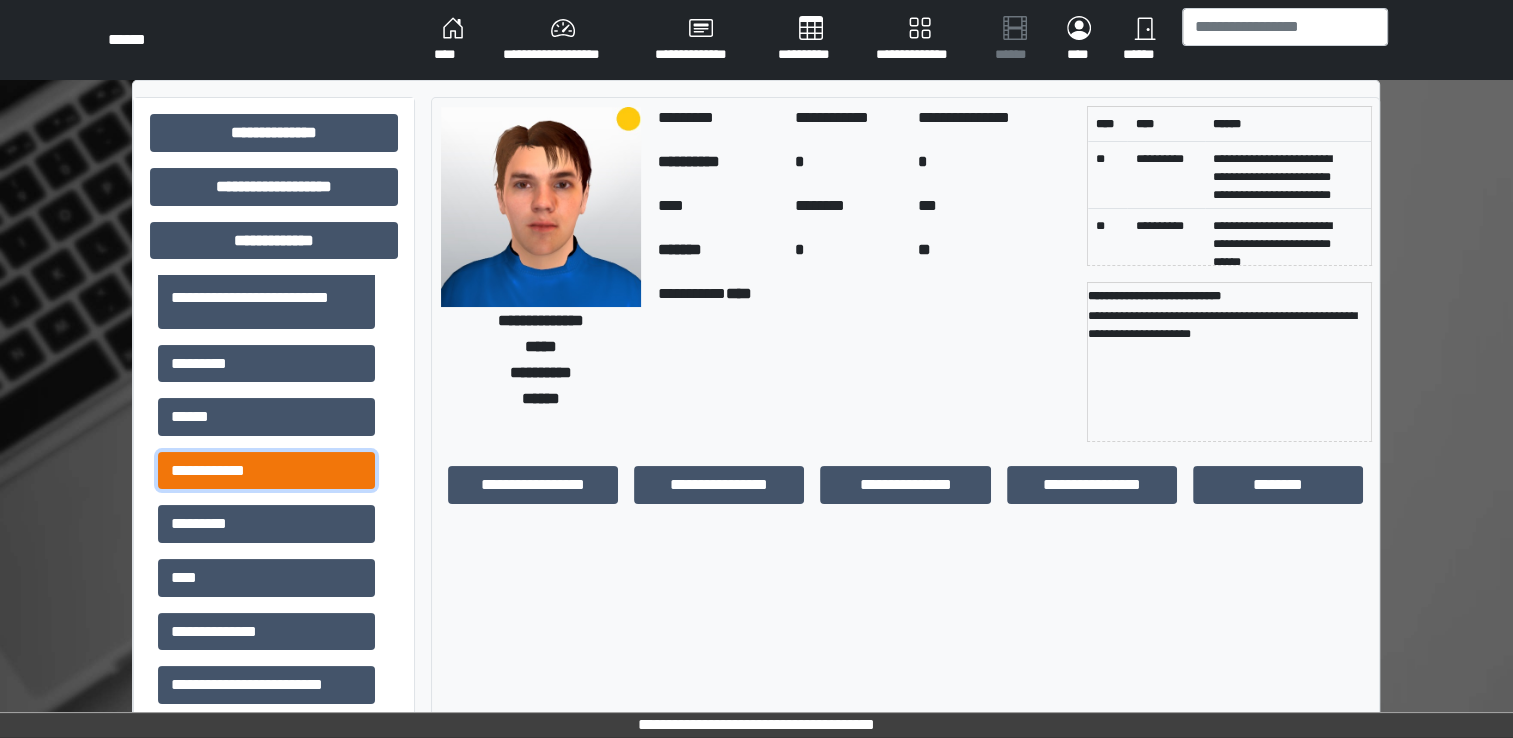 click on "**********" at bounding box center (266, 471) 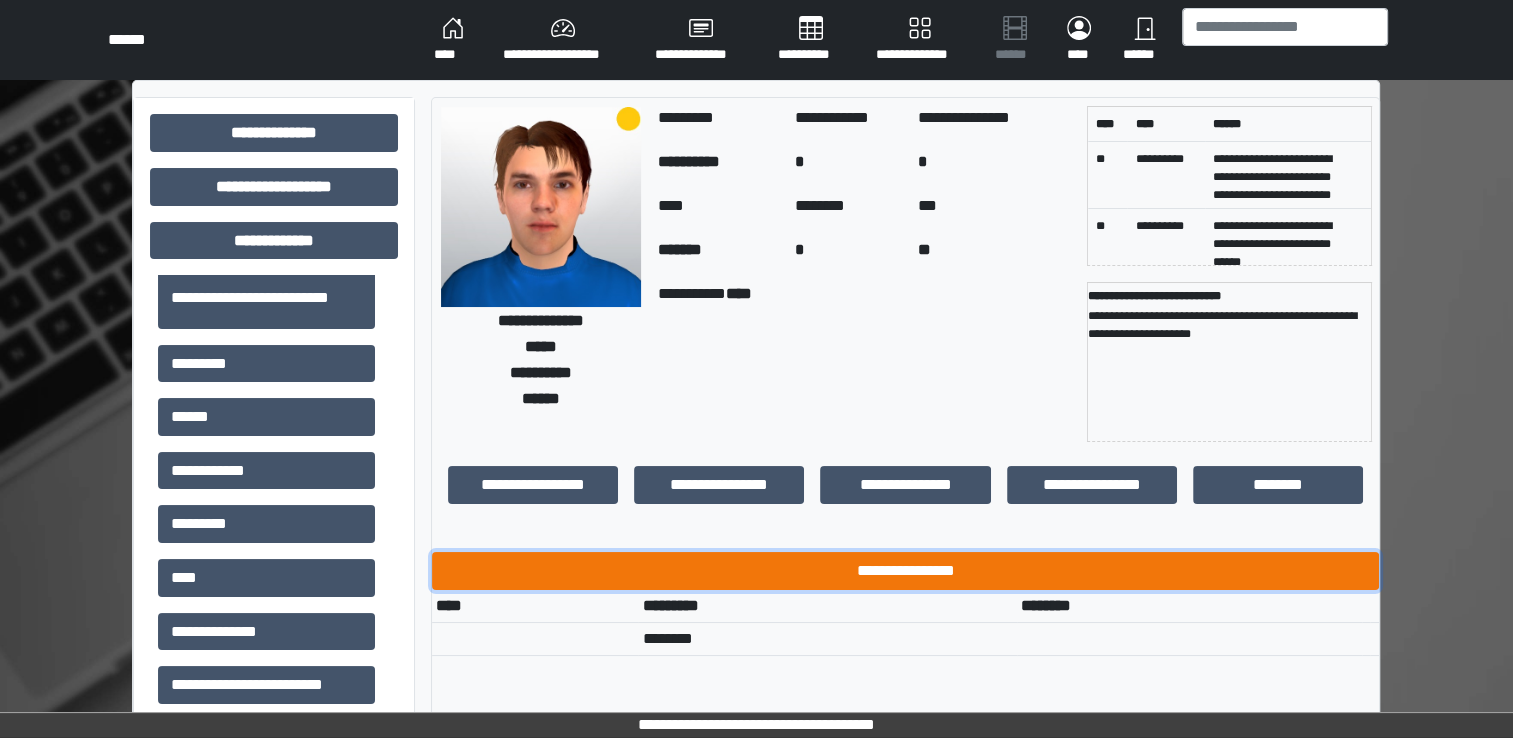 click on "**********" at bounding box center (905, 571) 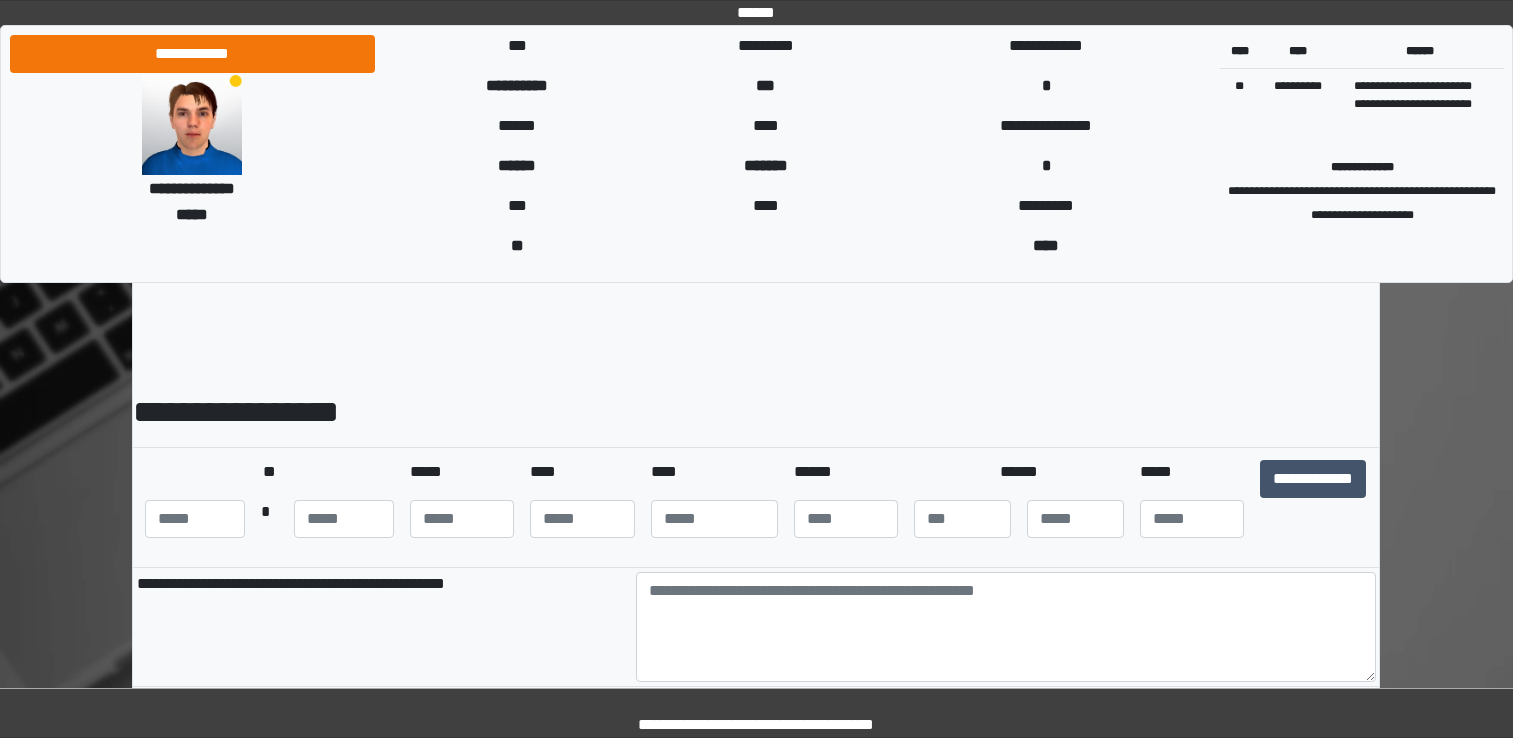 scroll, scrollTop: 0, scrollLeft: 0, axis: both 